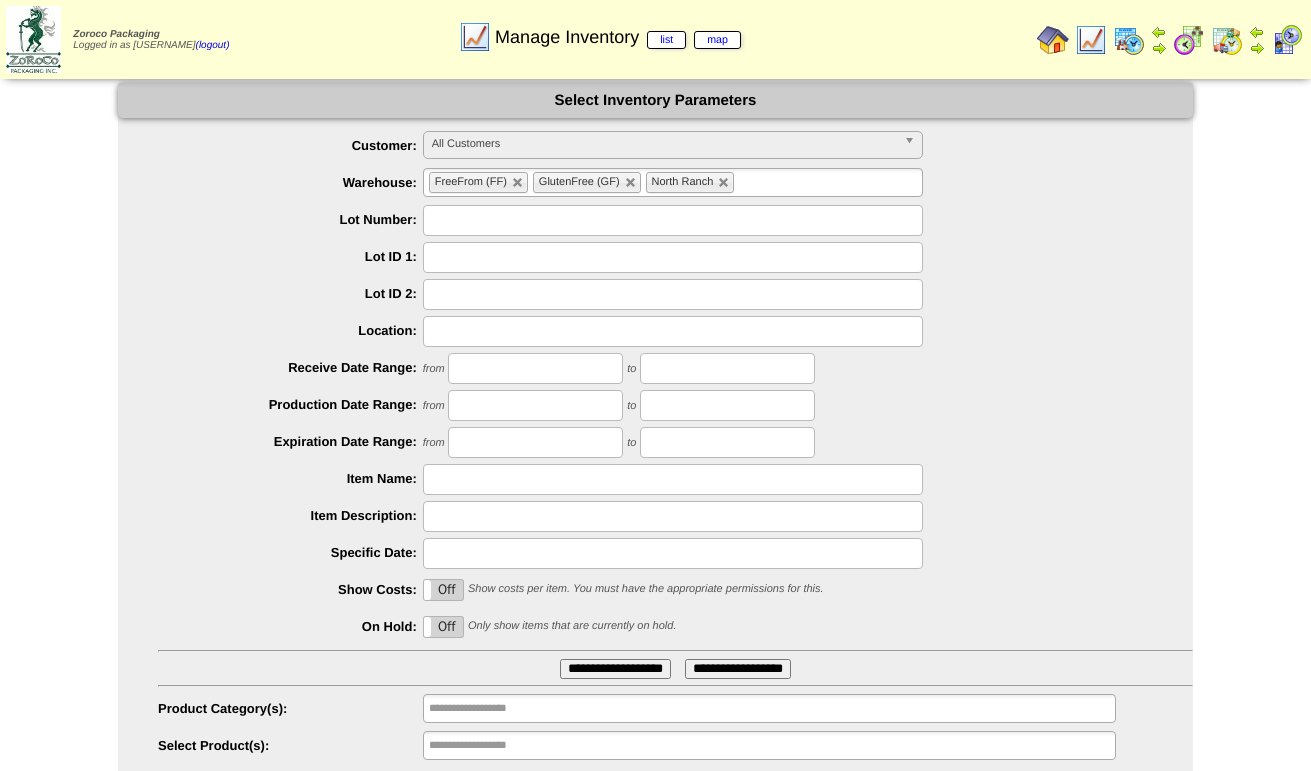 scroll, scrollTop: 0, scrollLeft: 0, axis: both 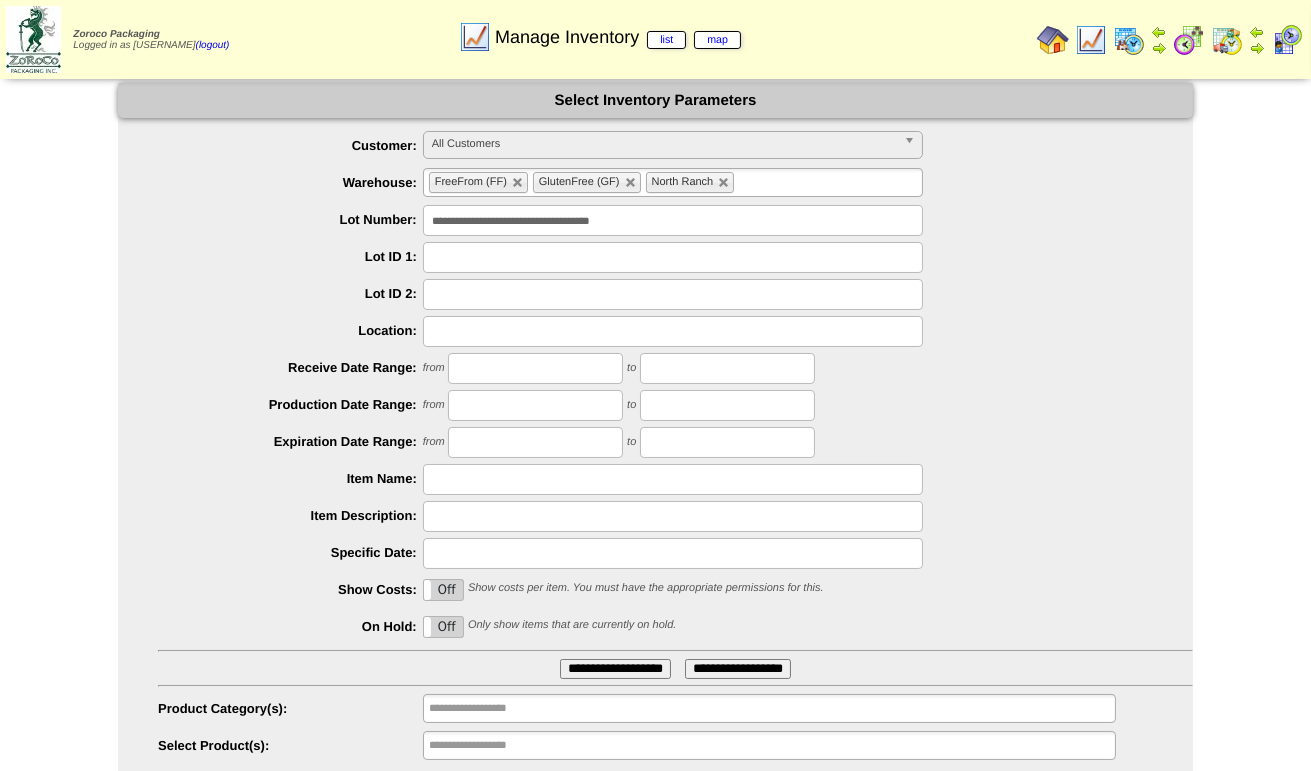 type on "**********" 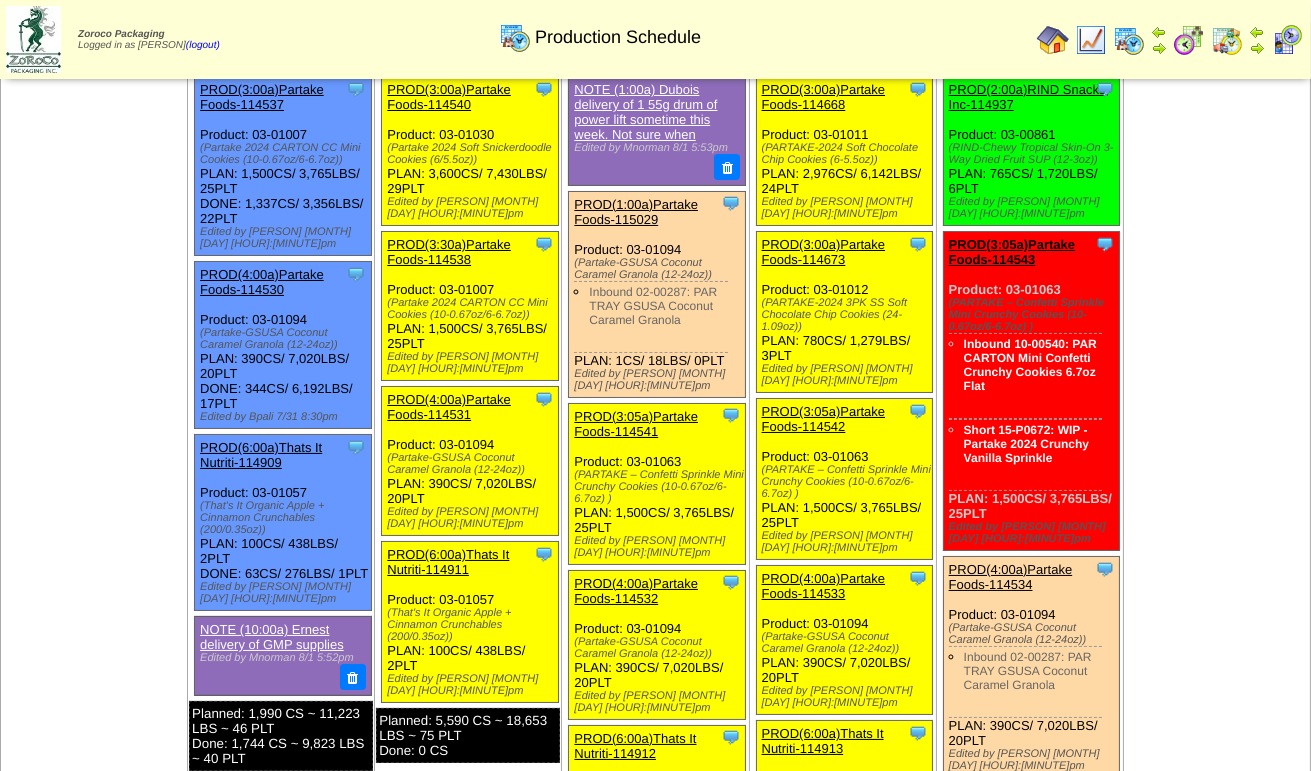 scroll, scrollTop: 0, scrollLeft: 0, axis: both 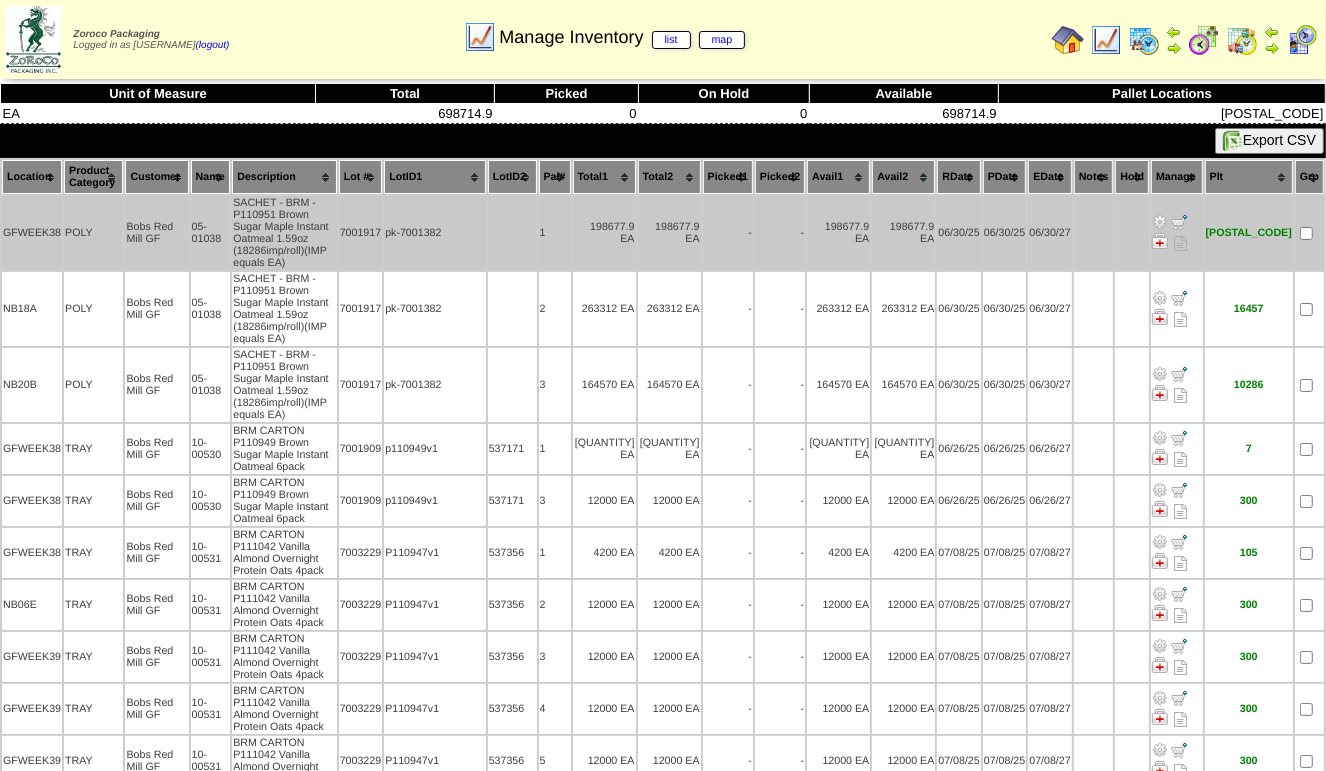click at bounding box center [1160, 222] 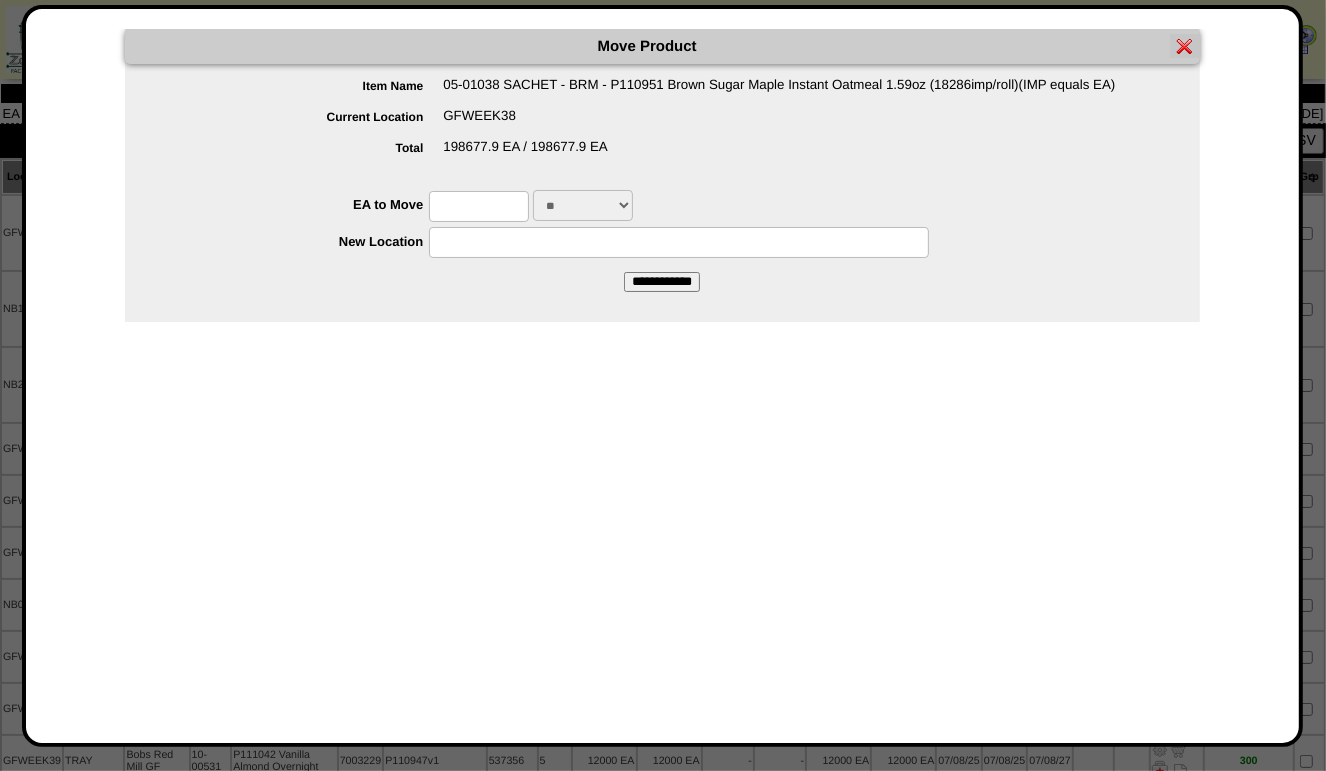 click at bounding box center [479, 206] 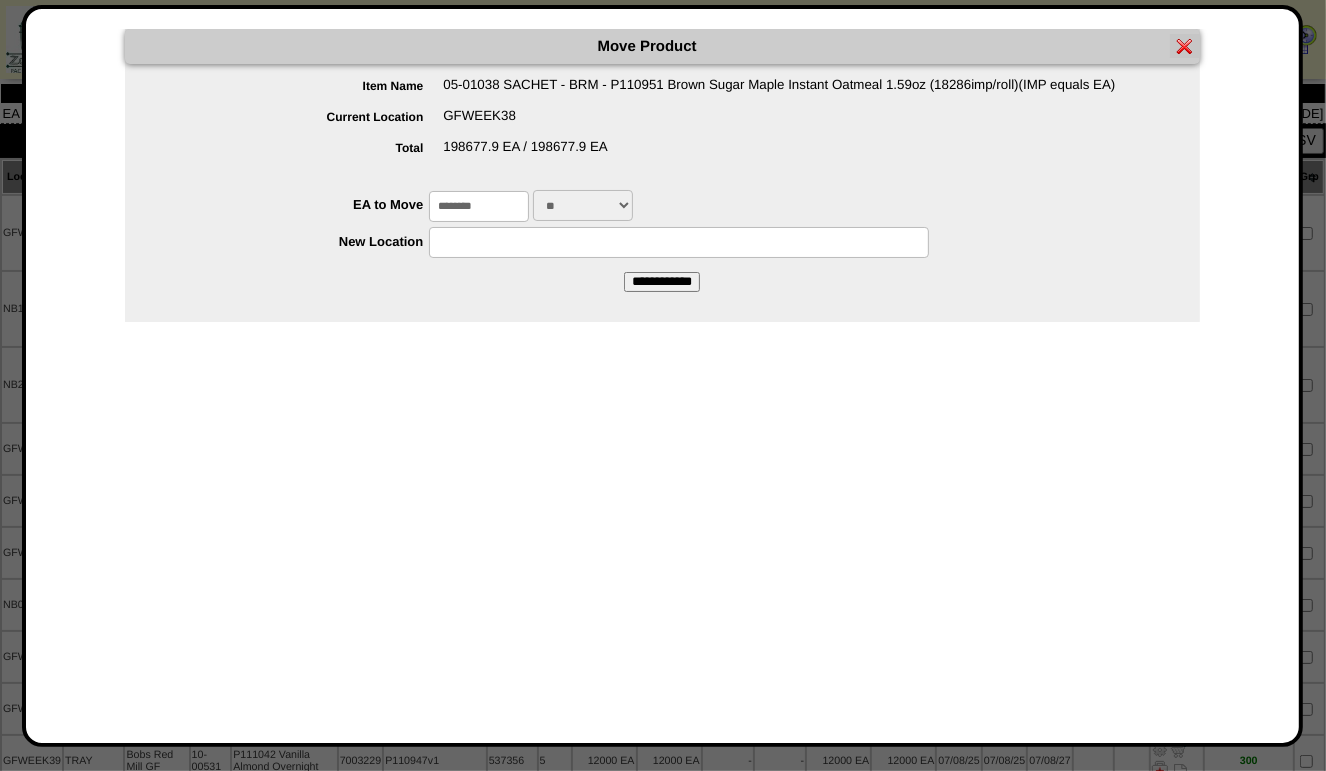type on "********" 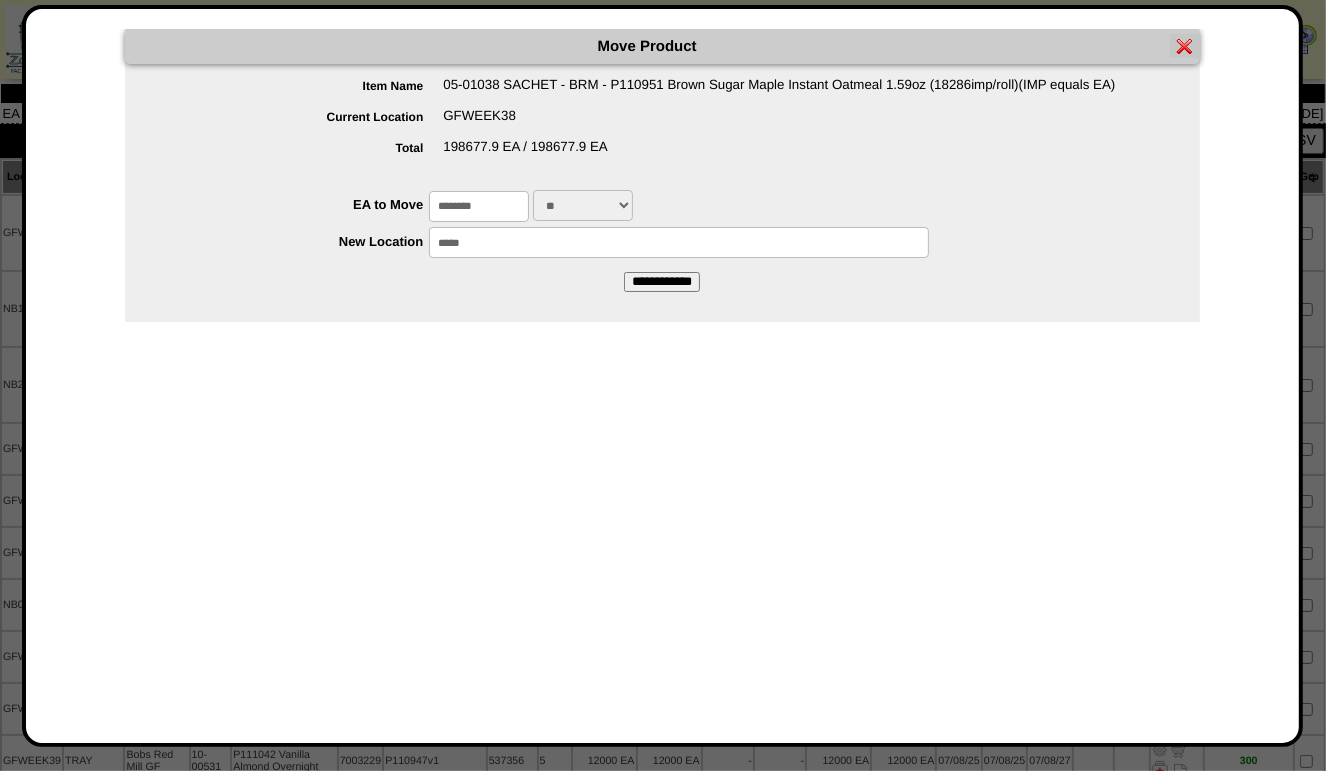 type on "*****" 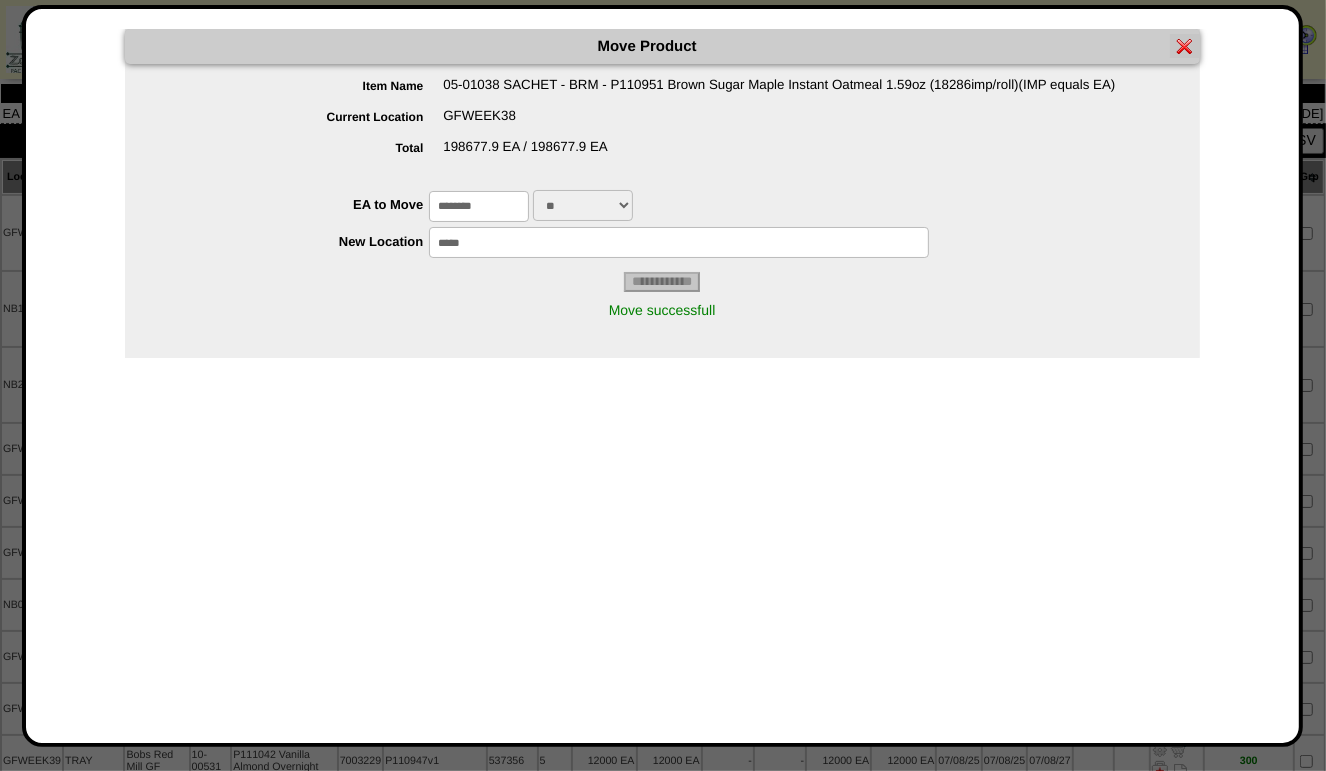 click at bounding box center [1185, 46] 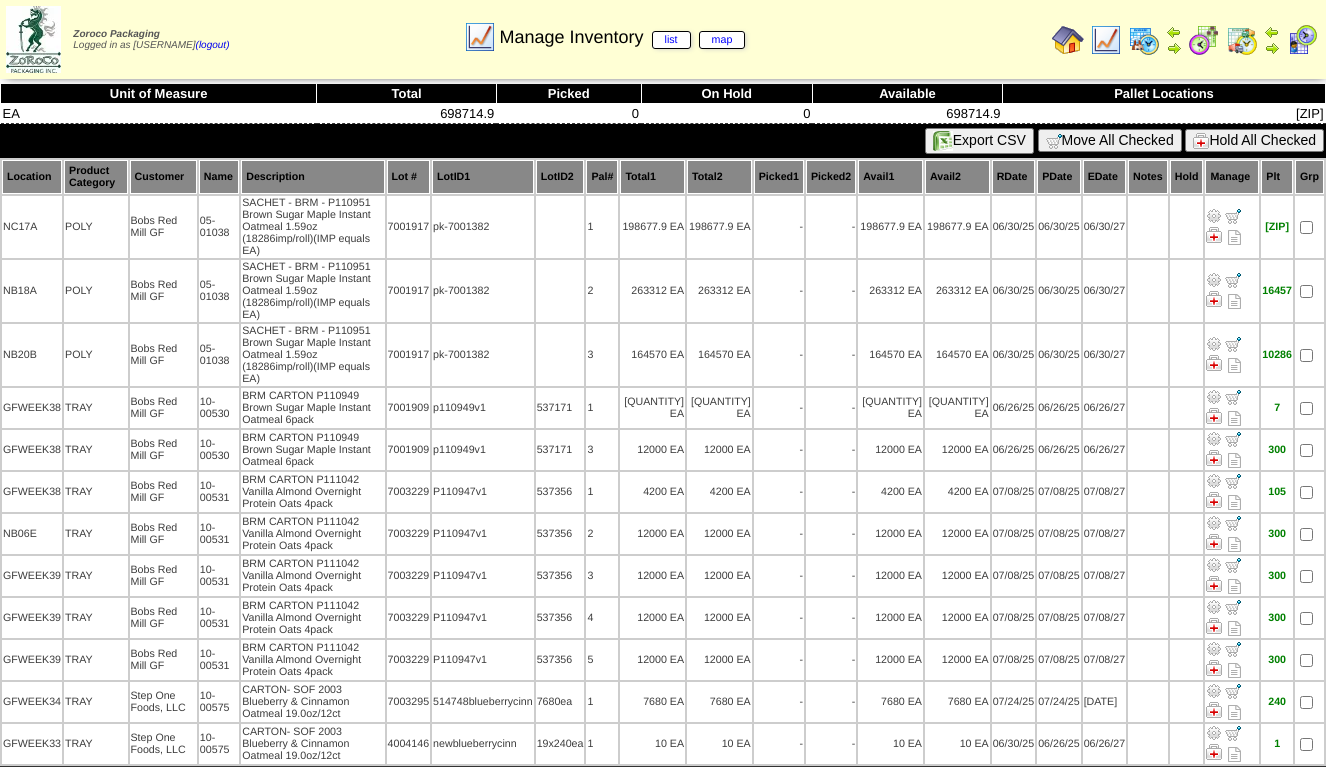 scroll, scrollTop: 0, scrollLeft: 0, axis: both 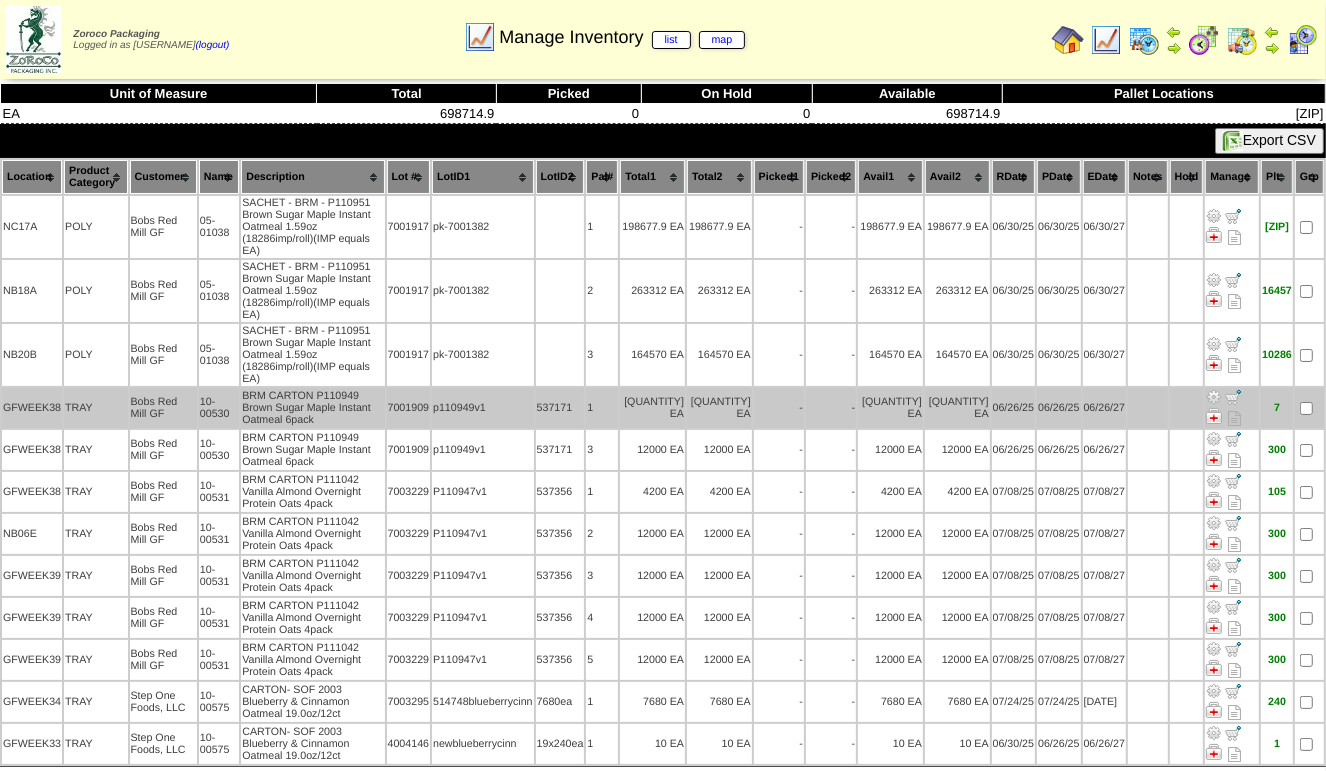 click at bounding box center (1214, 397) 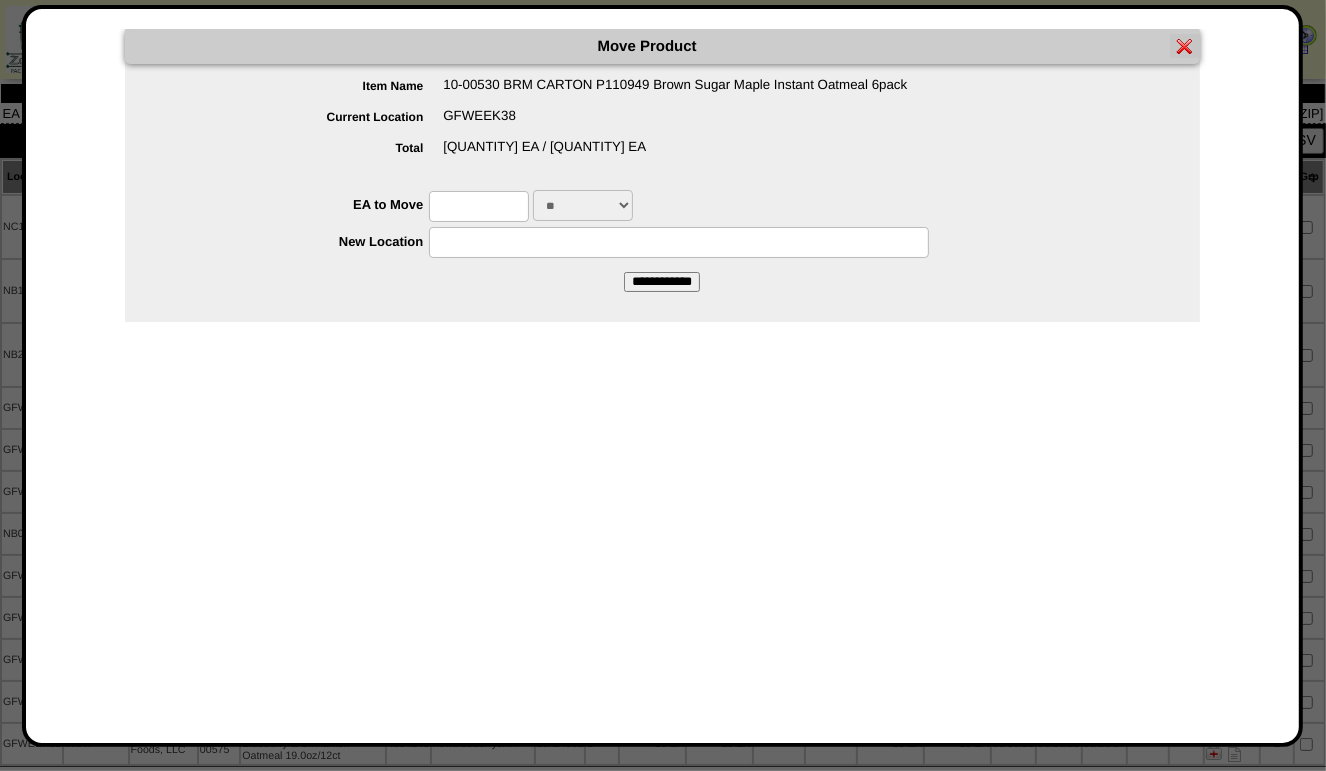 click at bounding box center (479, 206) 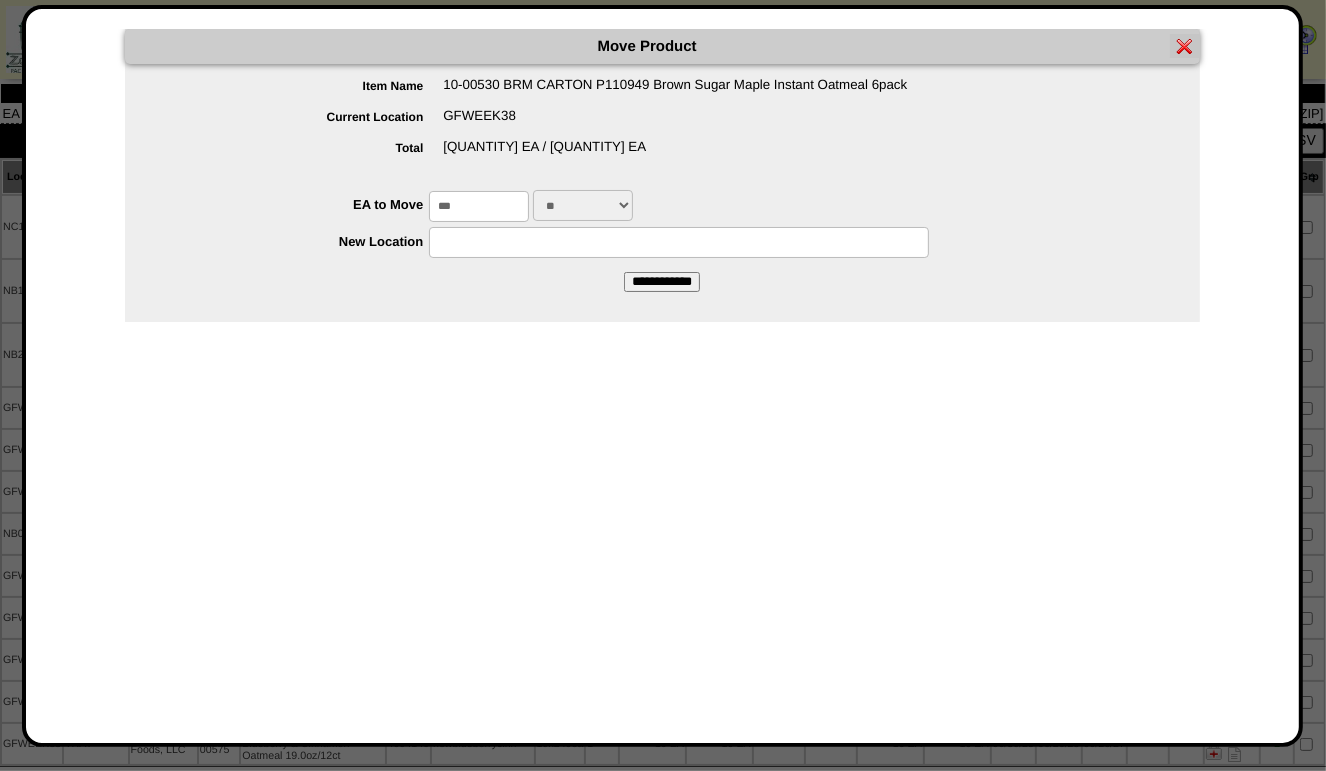 type on "***" 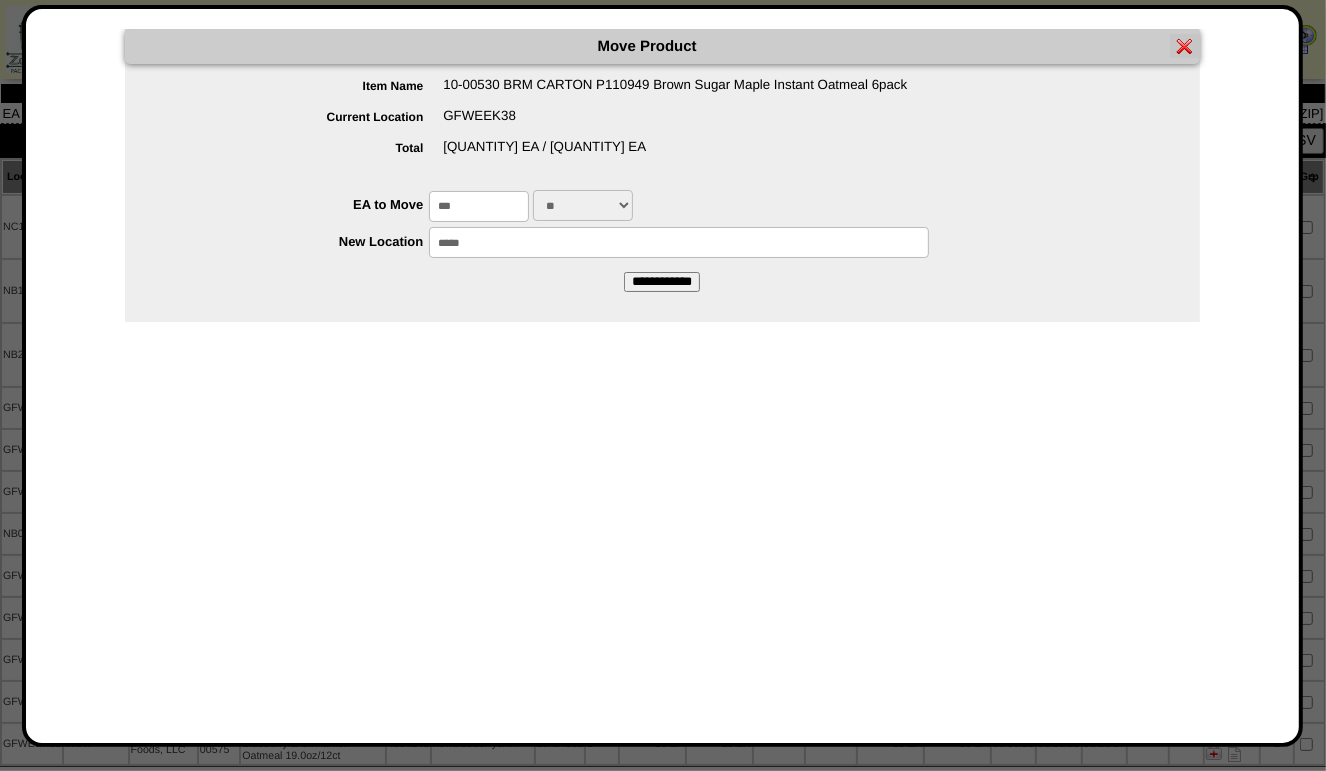click on "**********" at bounding box center (662, 282) 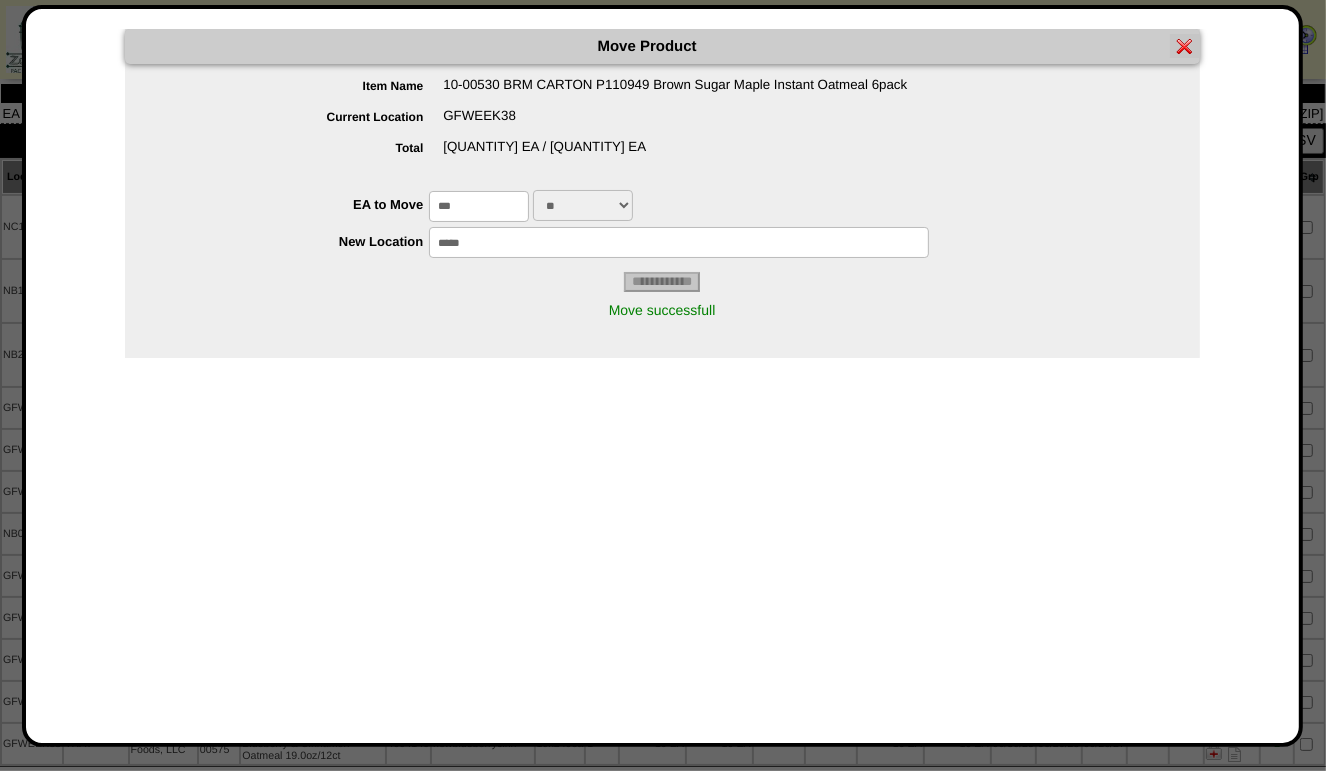 click at bounding box center [1185, 46] 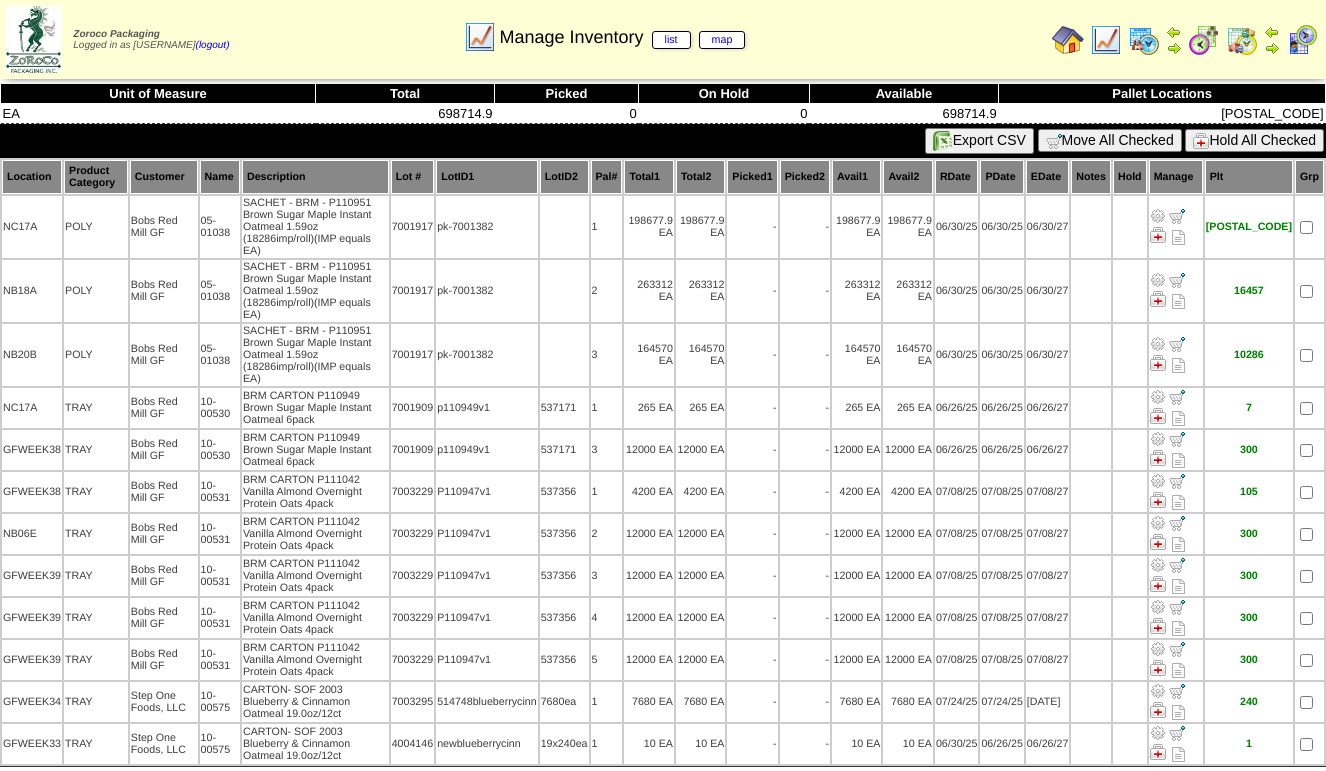 scroll, scrollTop: 0, scrollLeft: 0, axis: both 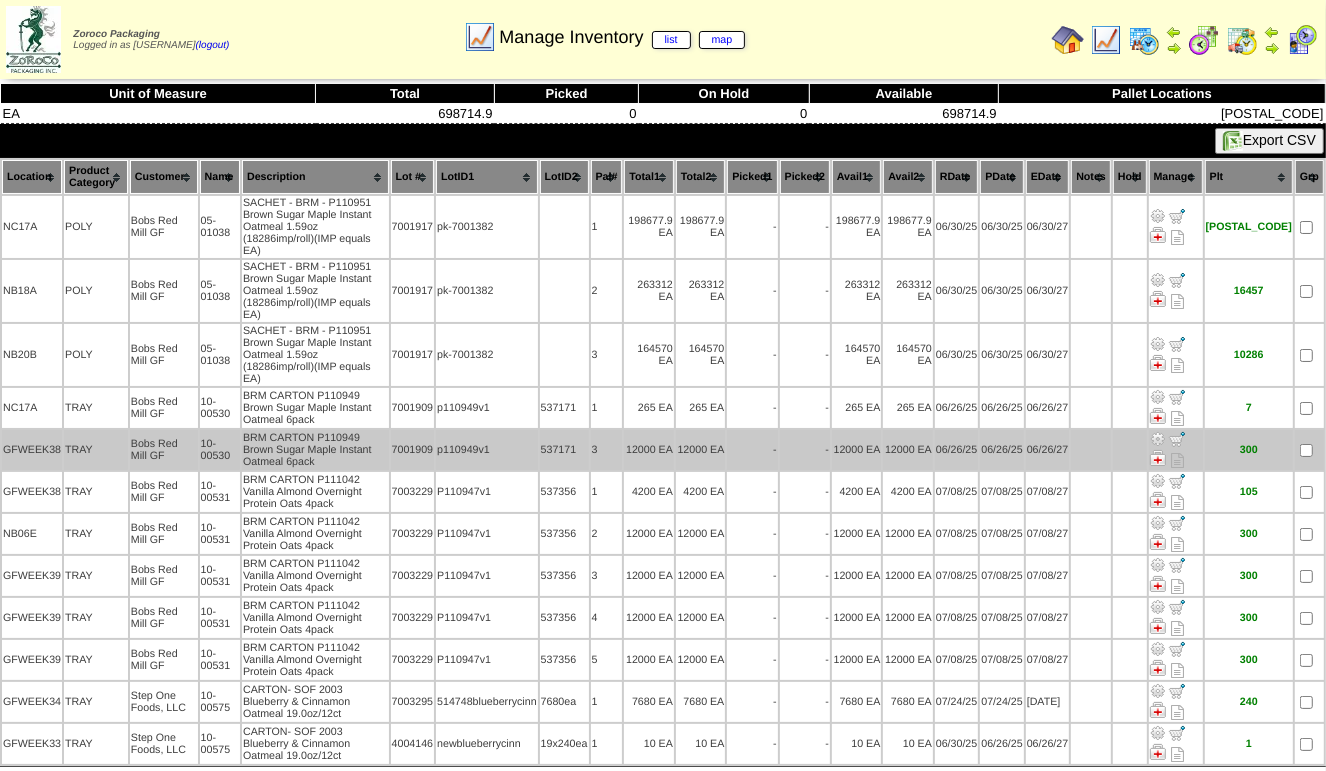 click at bounding box center [1158, 439] 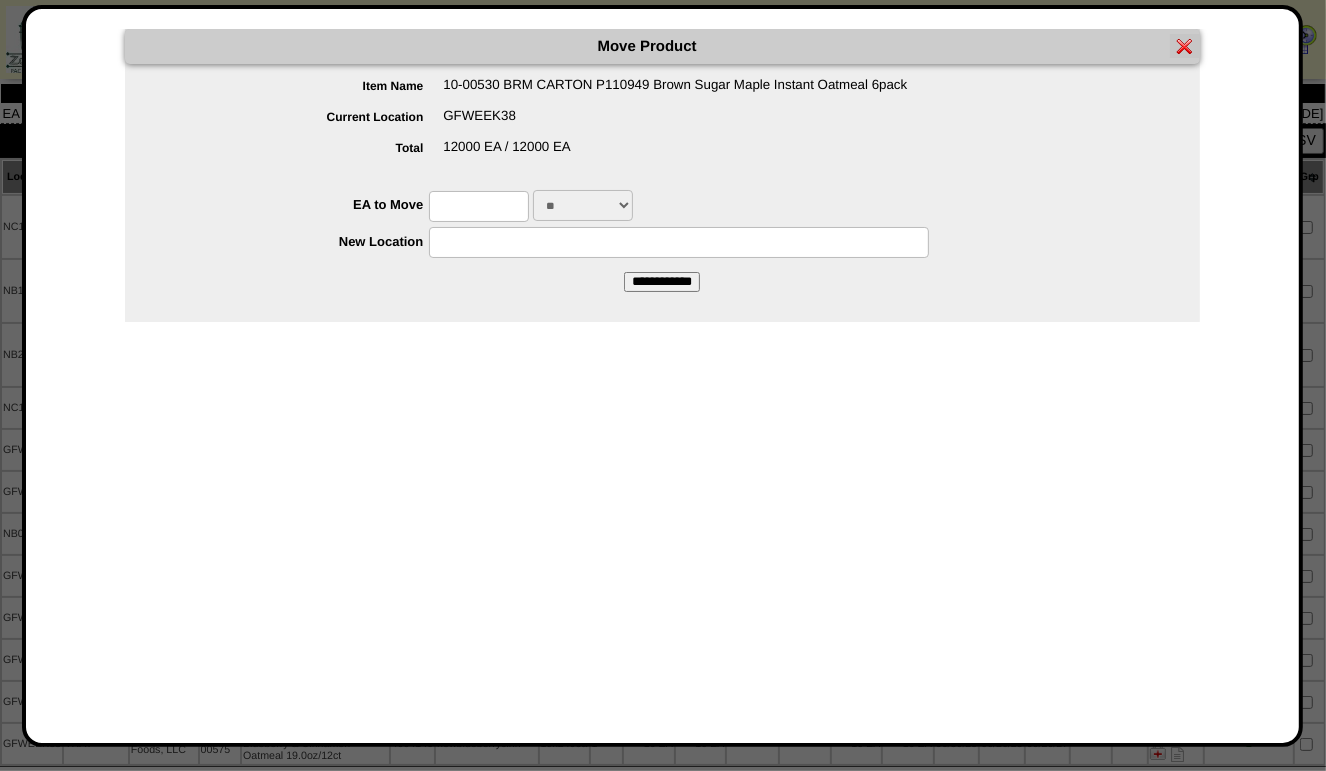 click at bounding box center (479, 206) 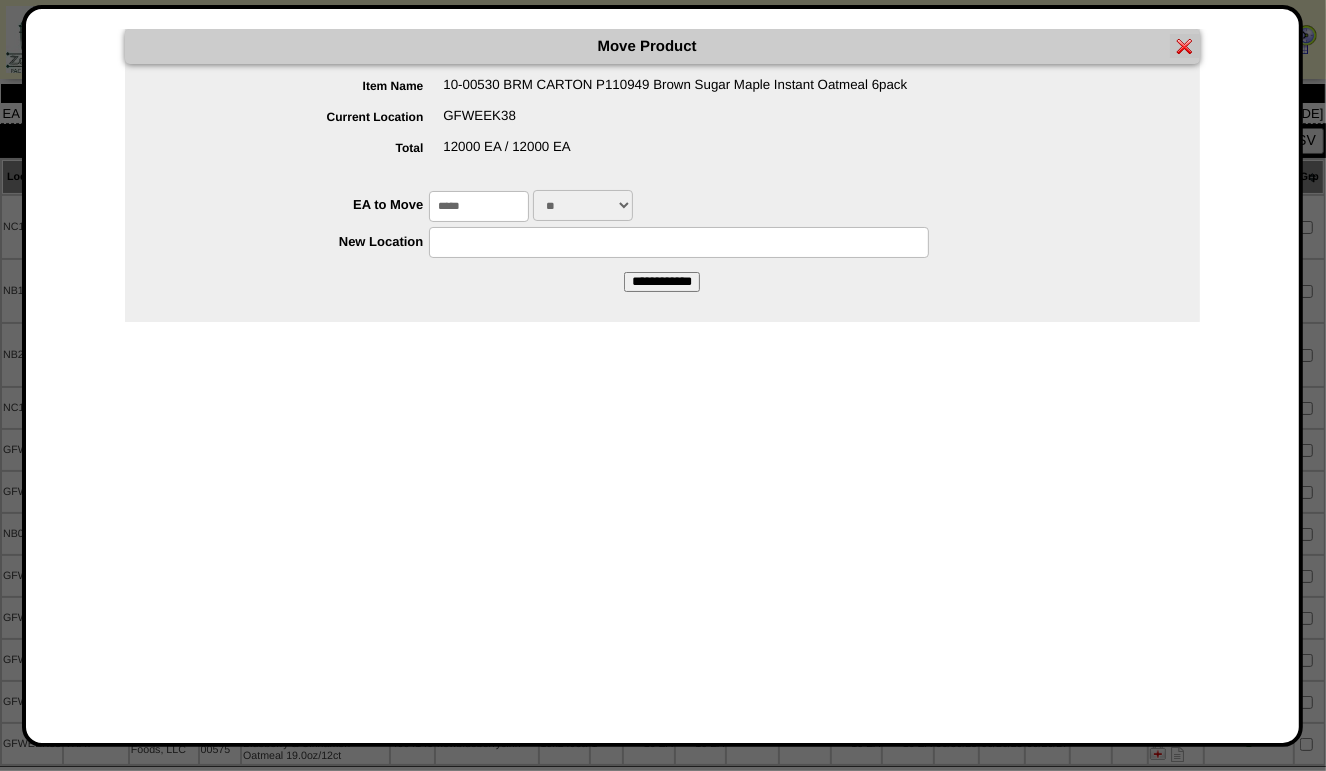 type on "*****" 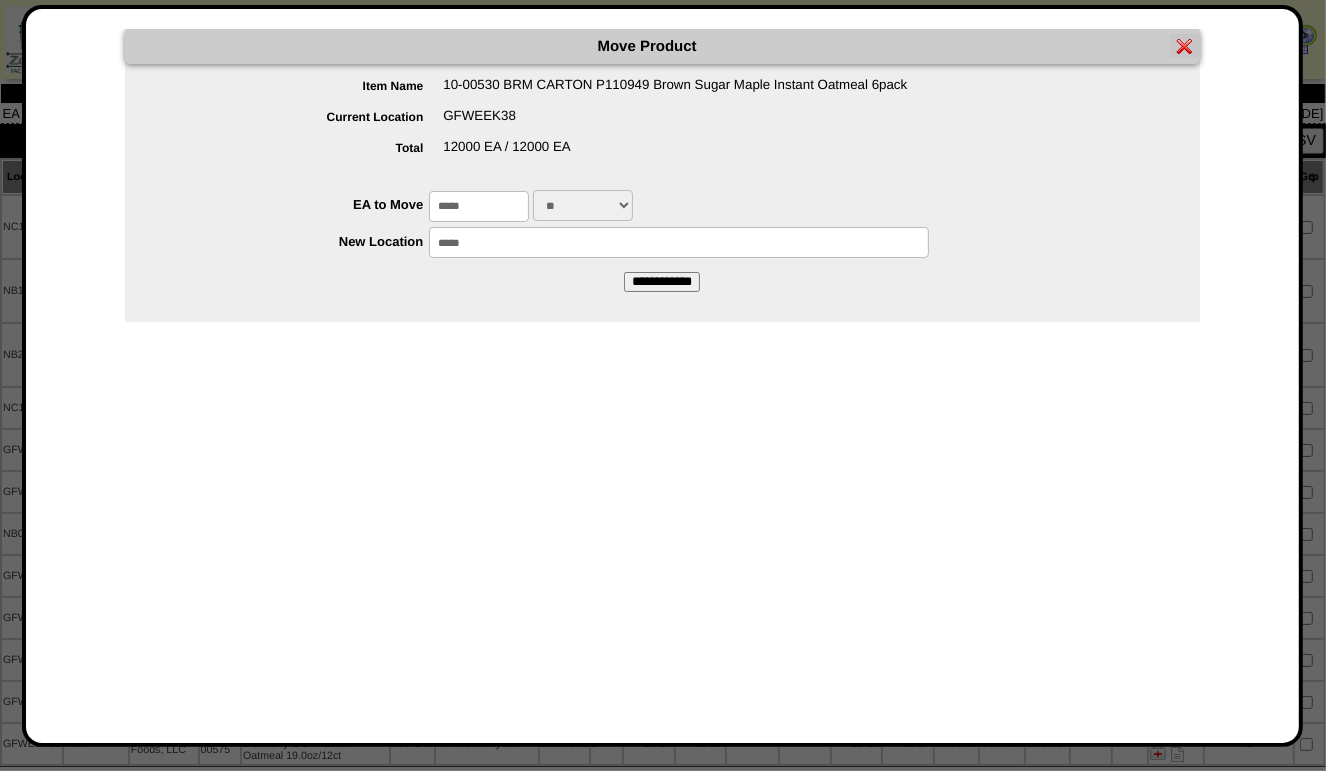 type on "*****" 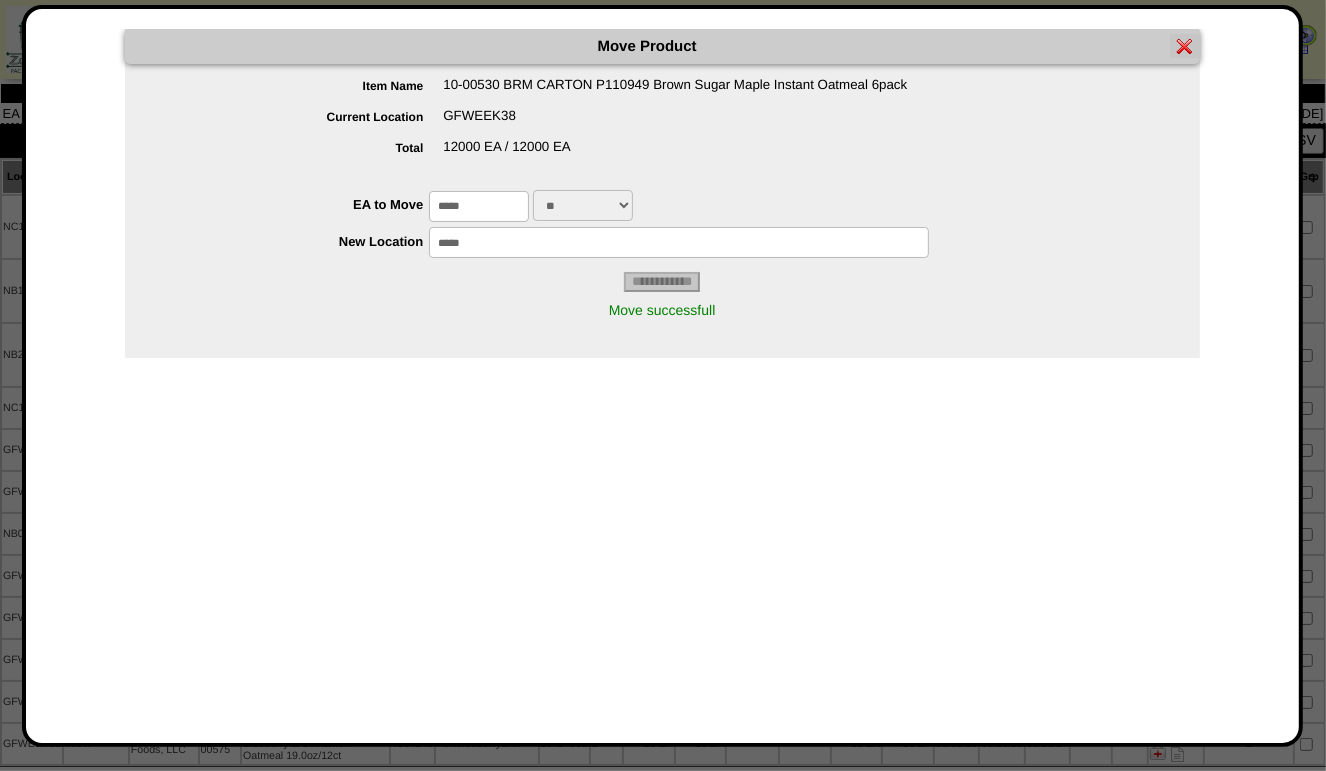 click at bounding box center [1185, 46] 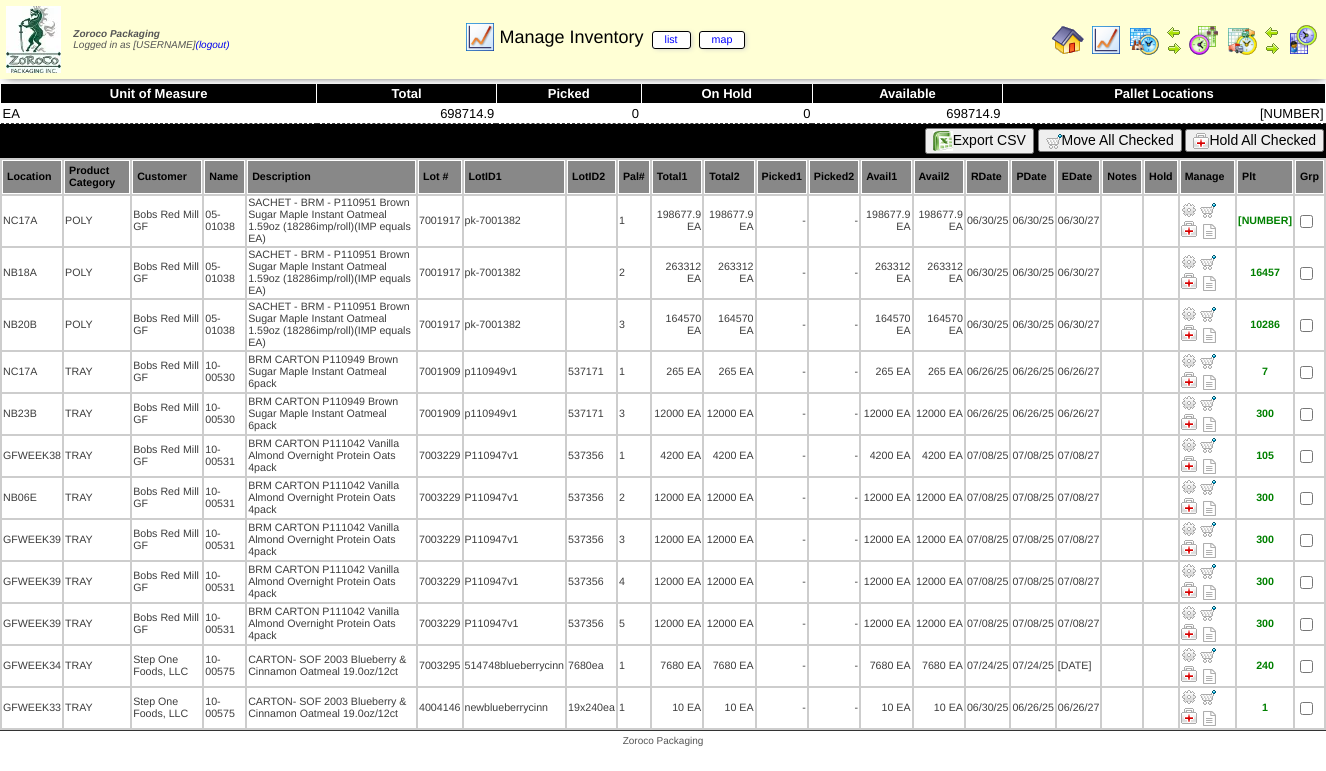 scroll, scrollTop: 0, scrollLeft: 0, axis: both 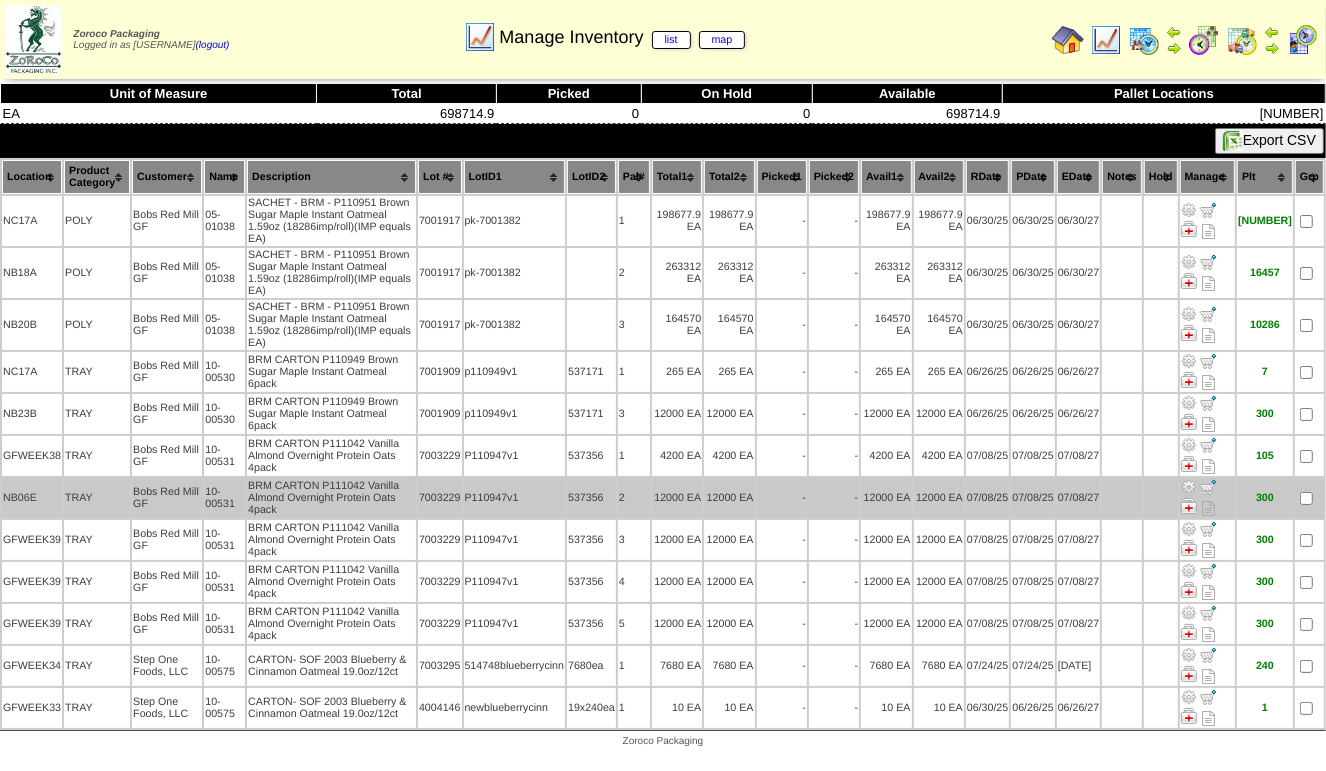 click at bounding box center (1189, 487) 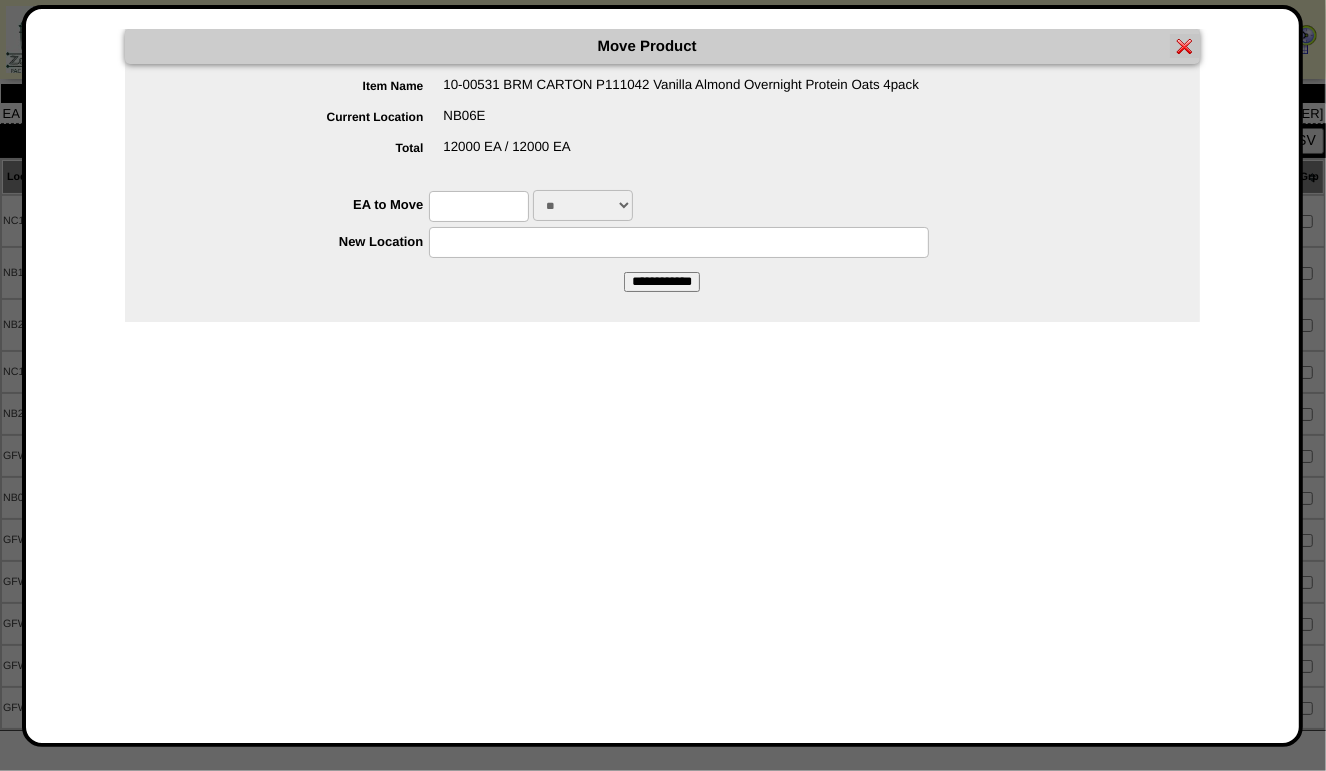 click at bounding box center [479, 206] 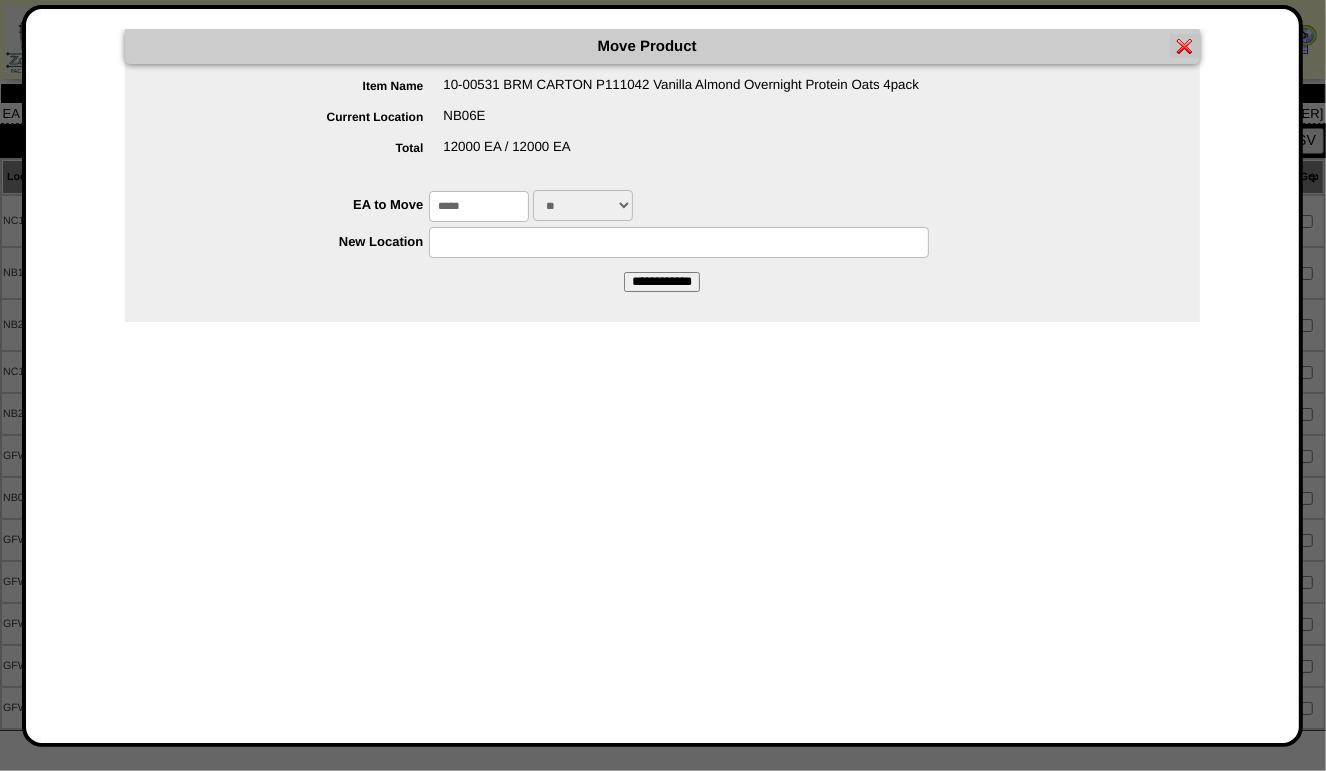 type on "*****" 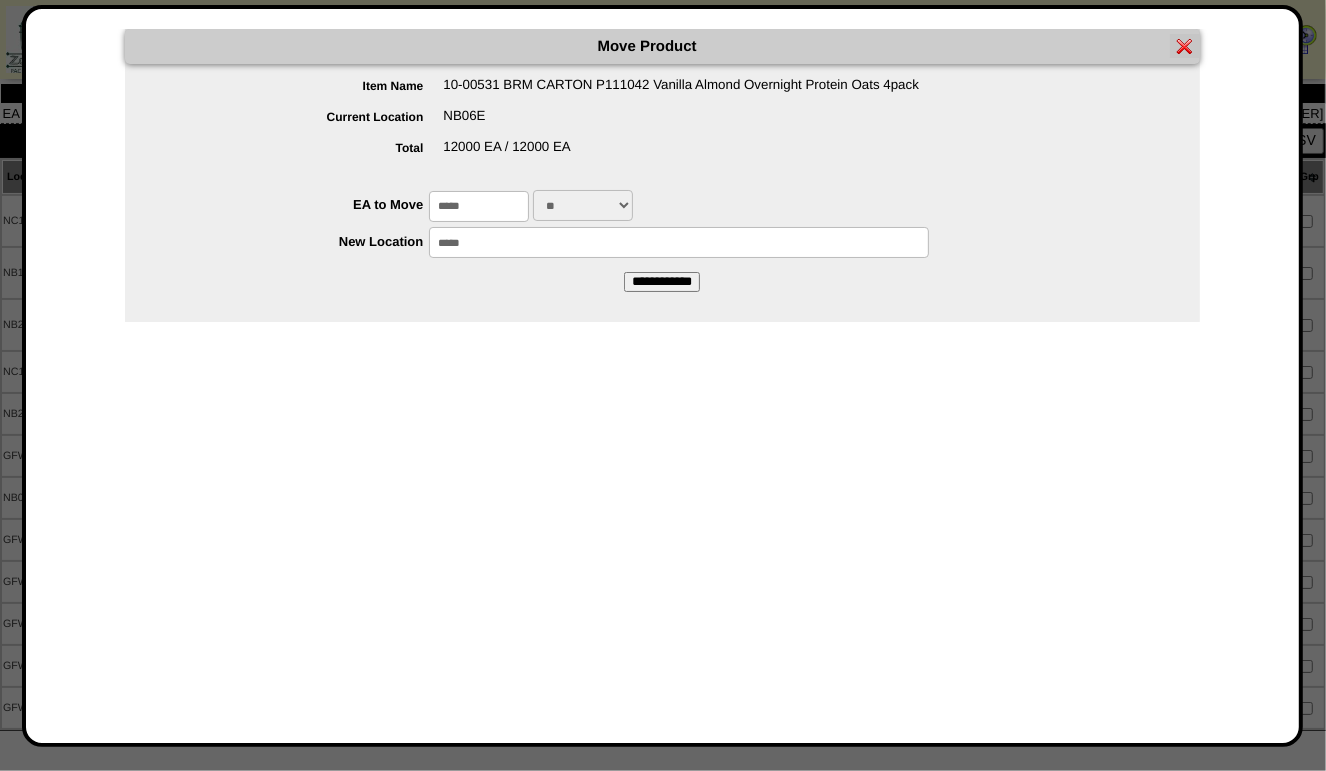 type on "*****" 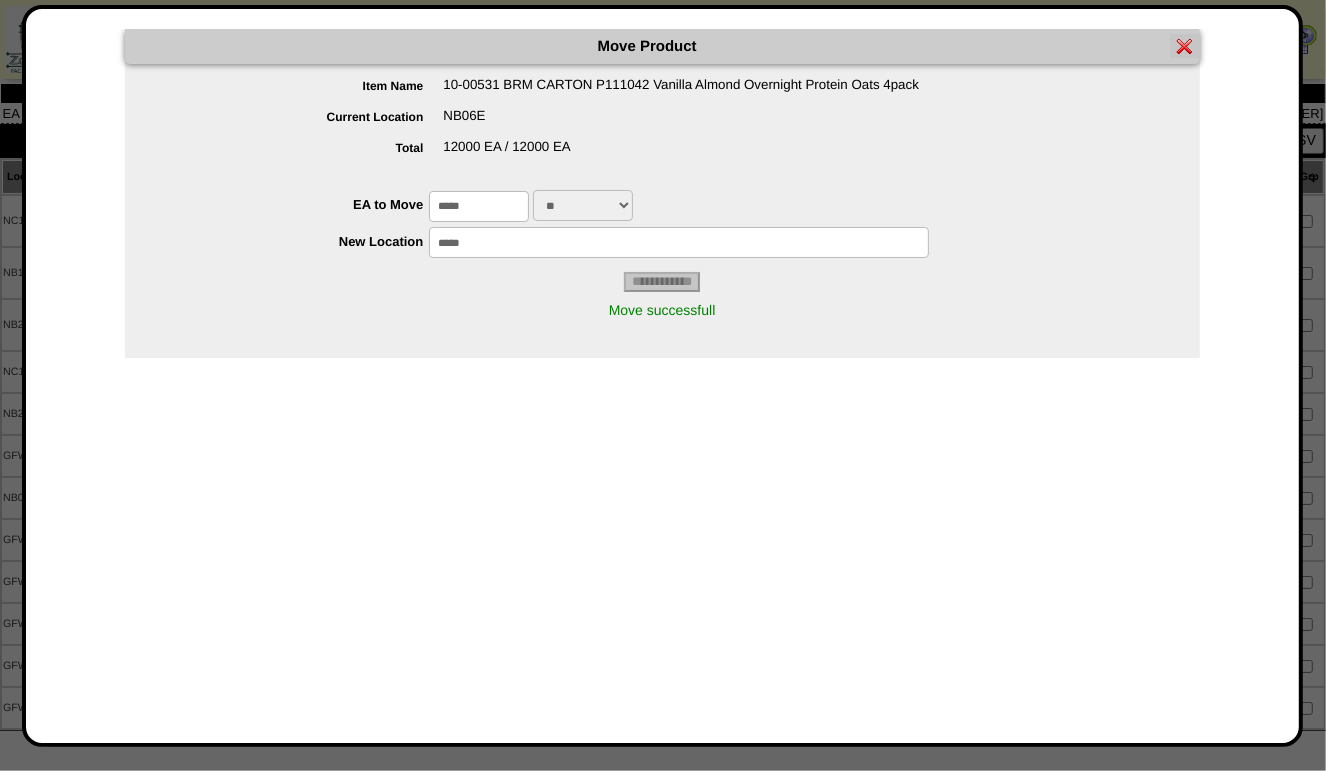 click at bounding box center [1185, 46] 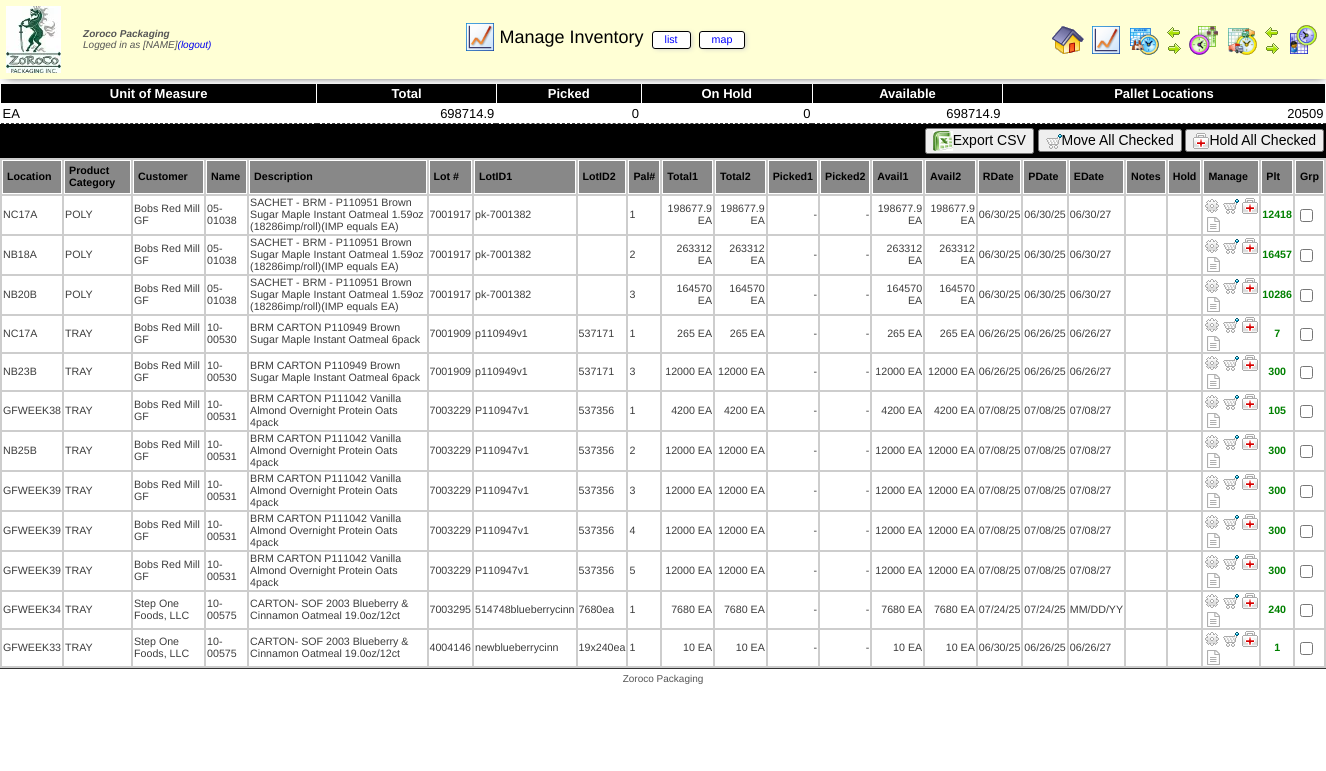 scroll, scrollTop: 0, scrollLeft: 0, axis: both 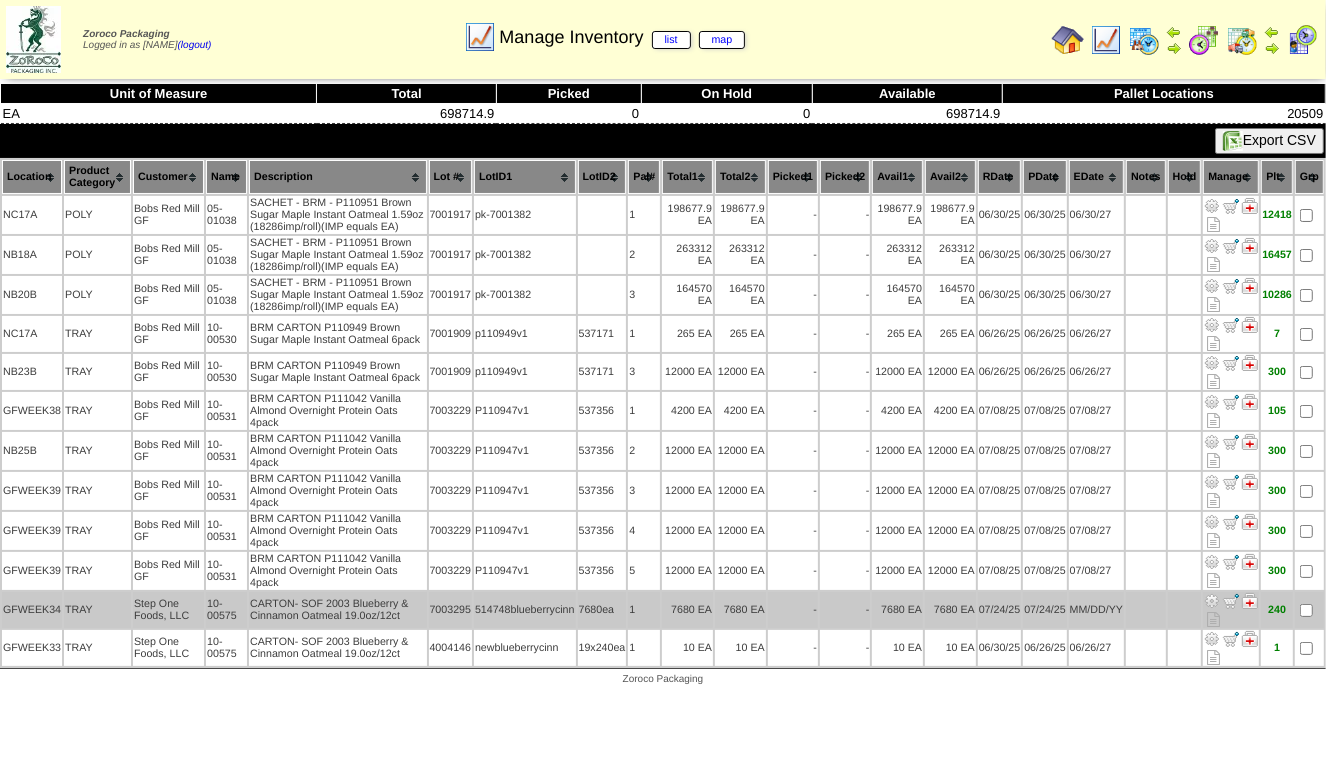 click at bounding box center (1212, 601) 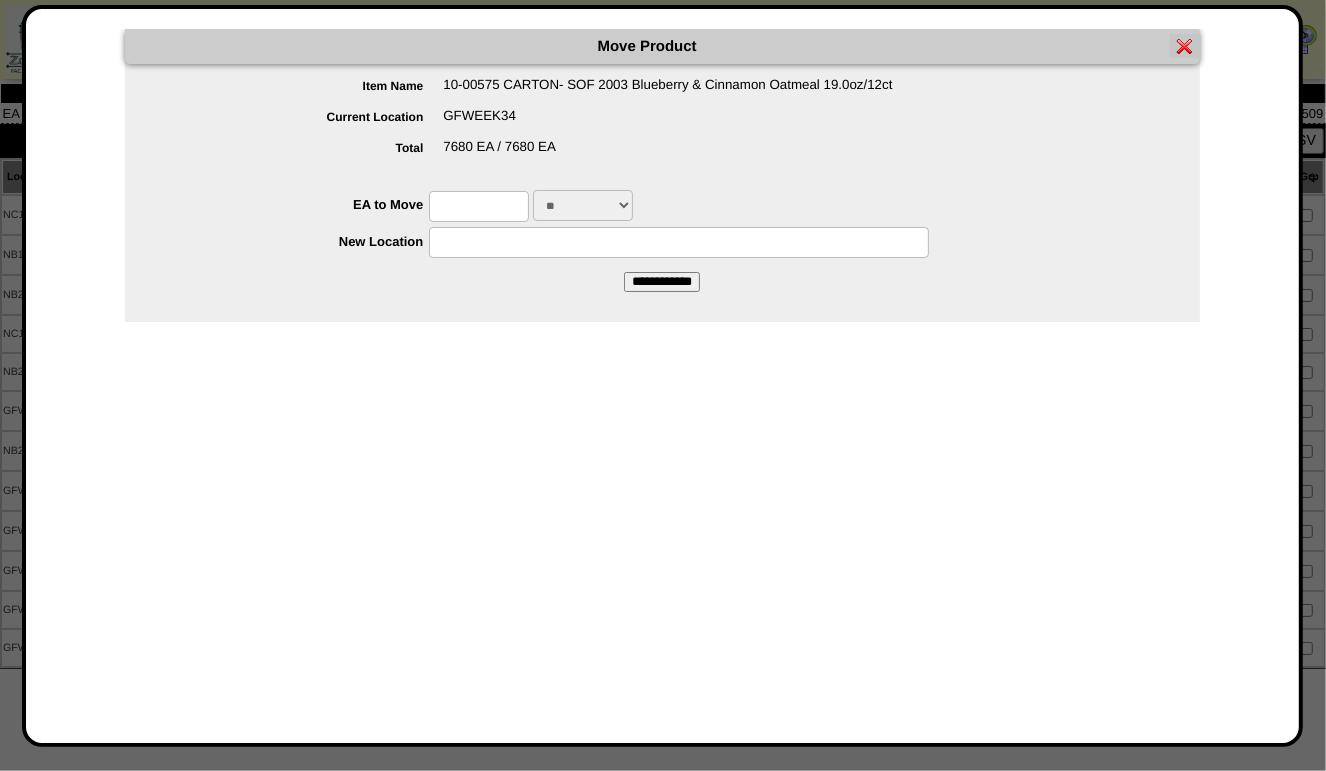 click at bounding box center (479, 206) 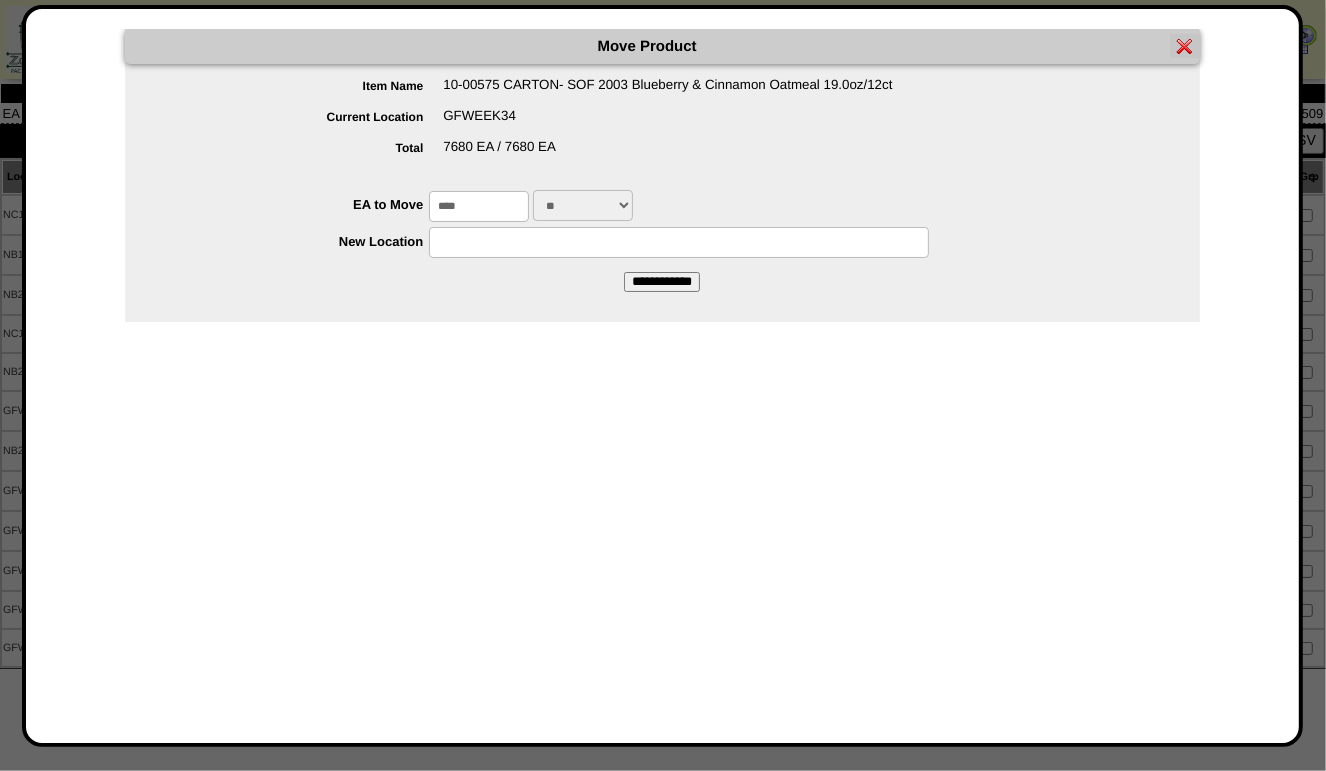 type on "****" 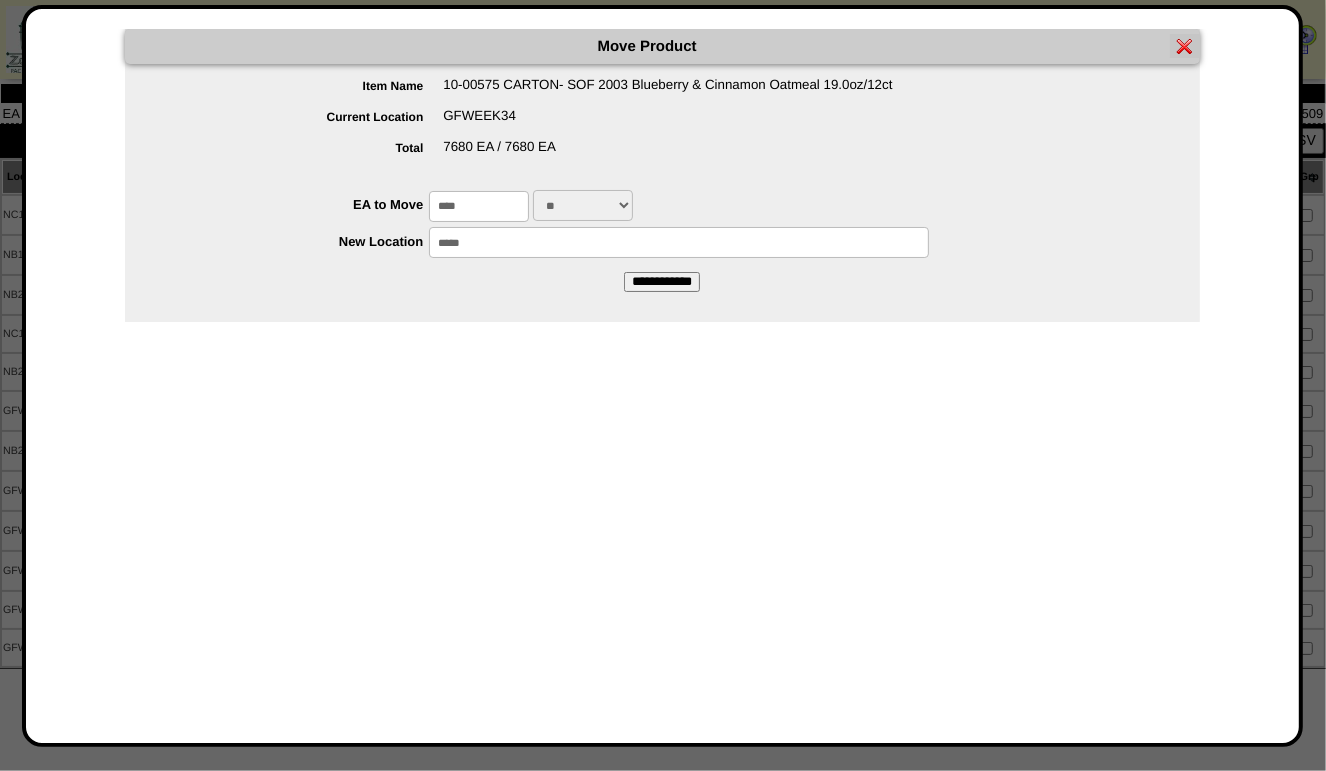 type on "*****" 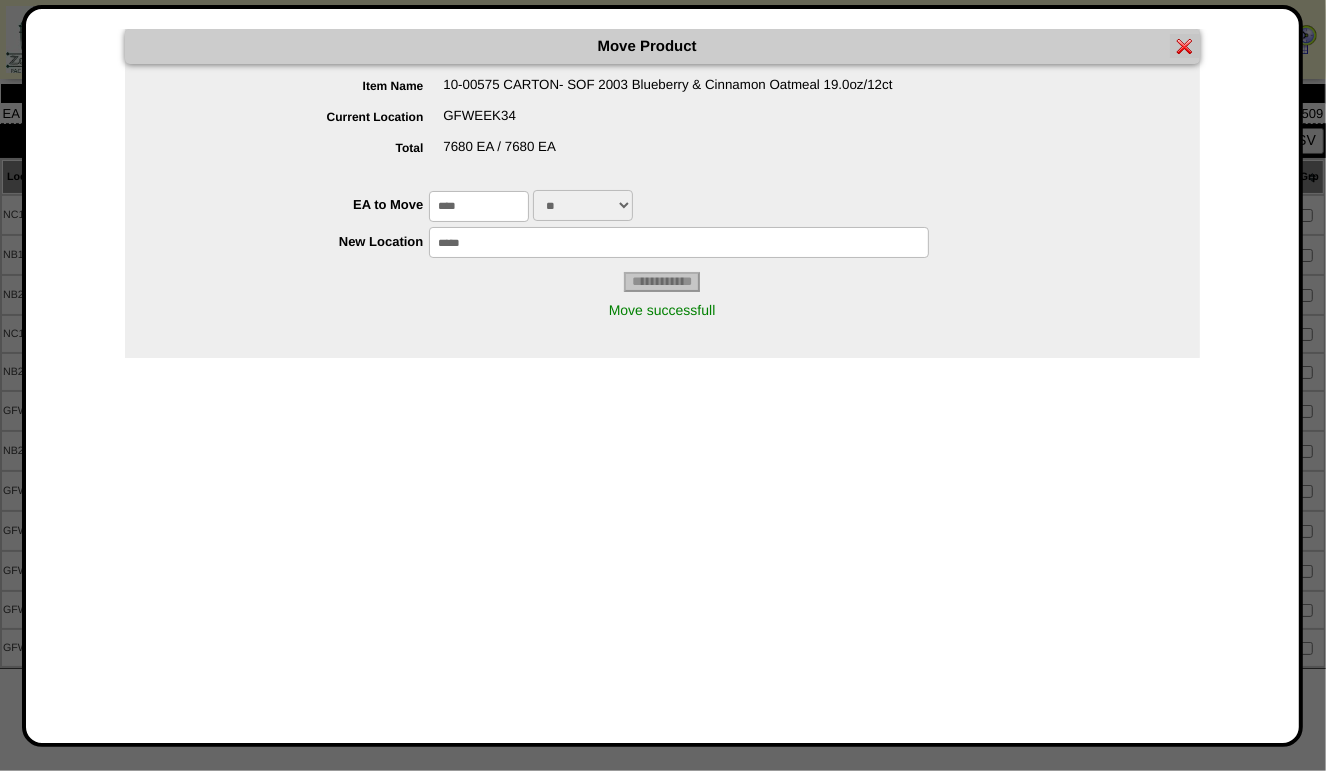 click at bounding box center [1185, 46] 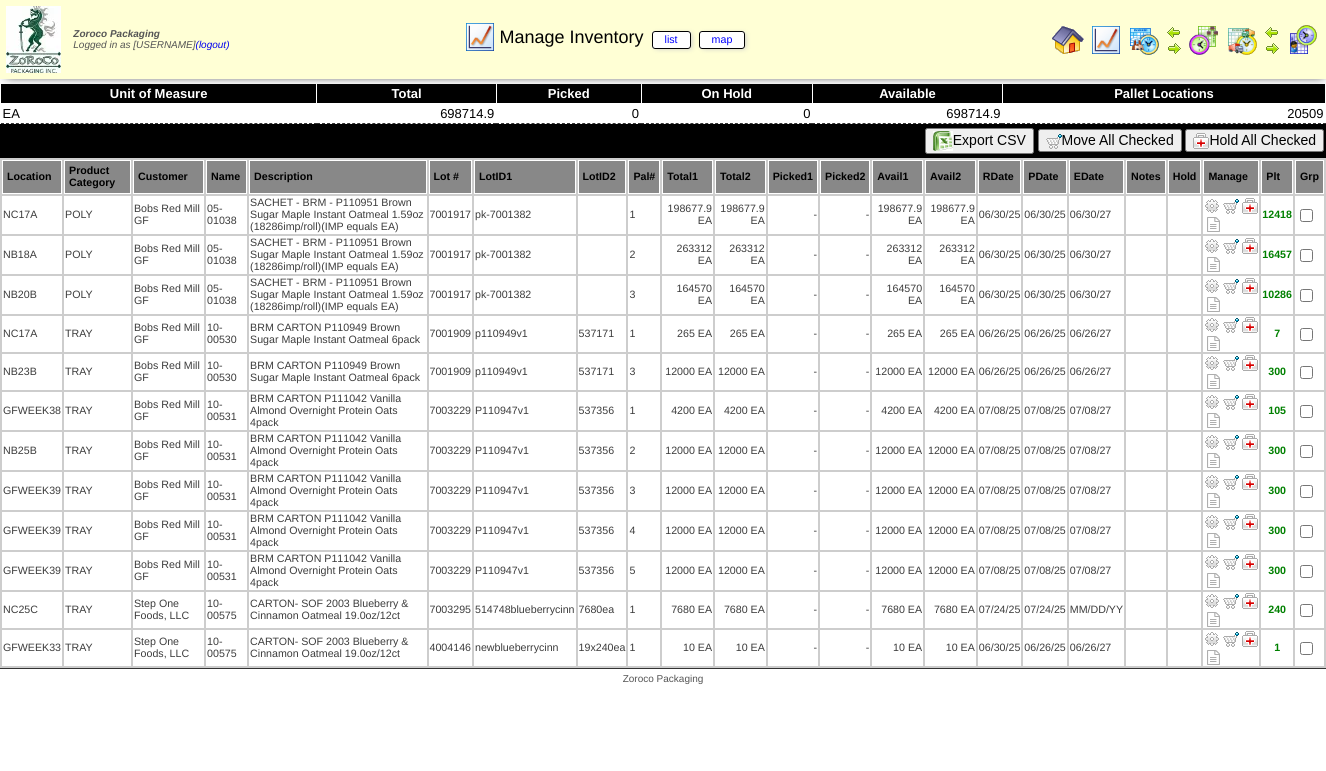 scroll, scrollTop: 0, scrollLeft: 0, axis: both 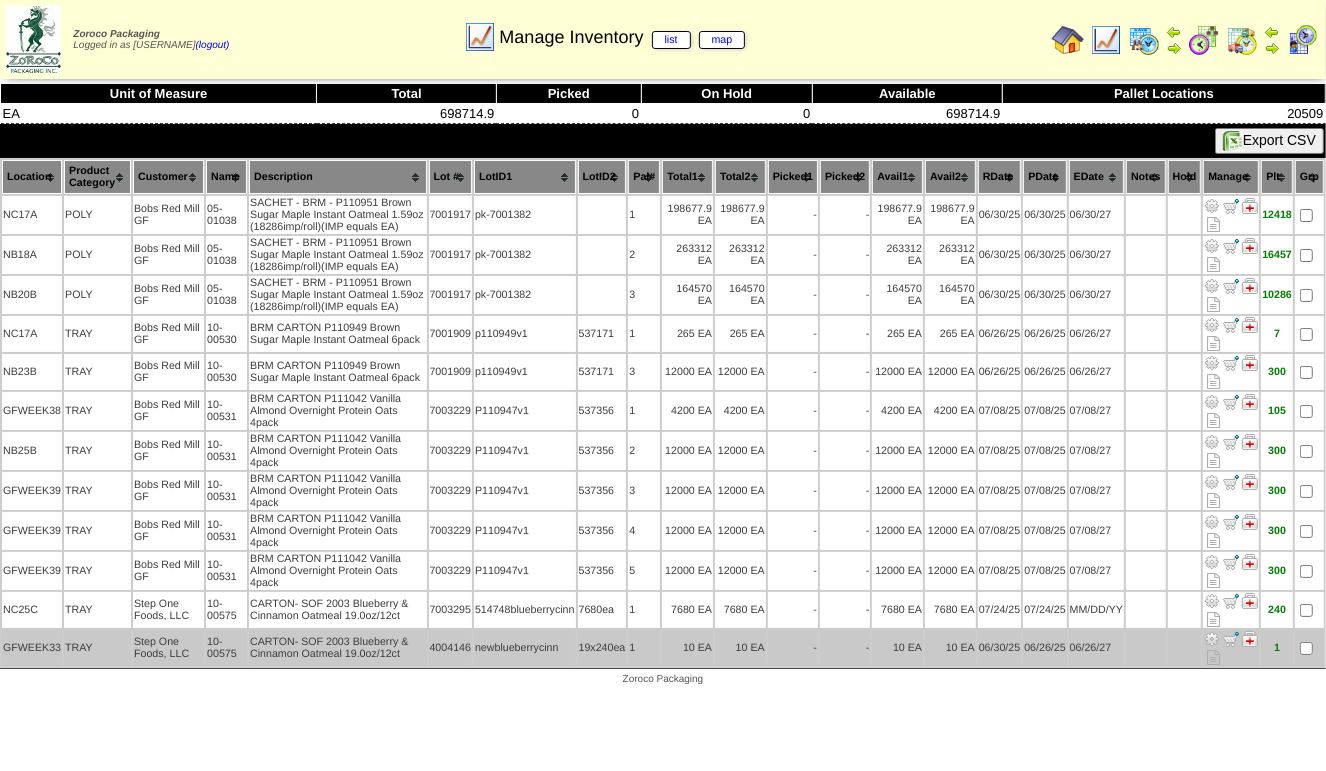 click at bounding box center [1212, 639] 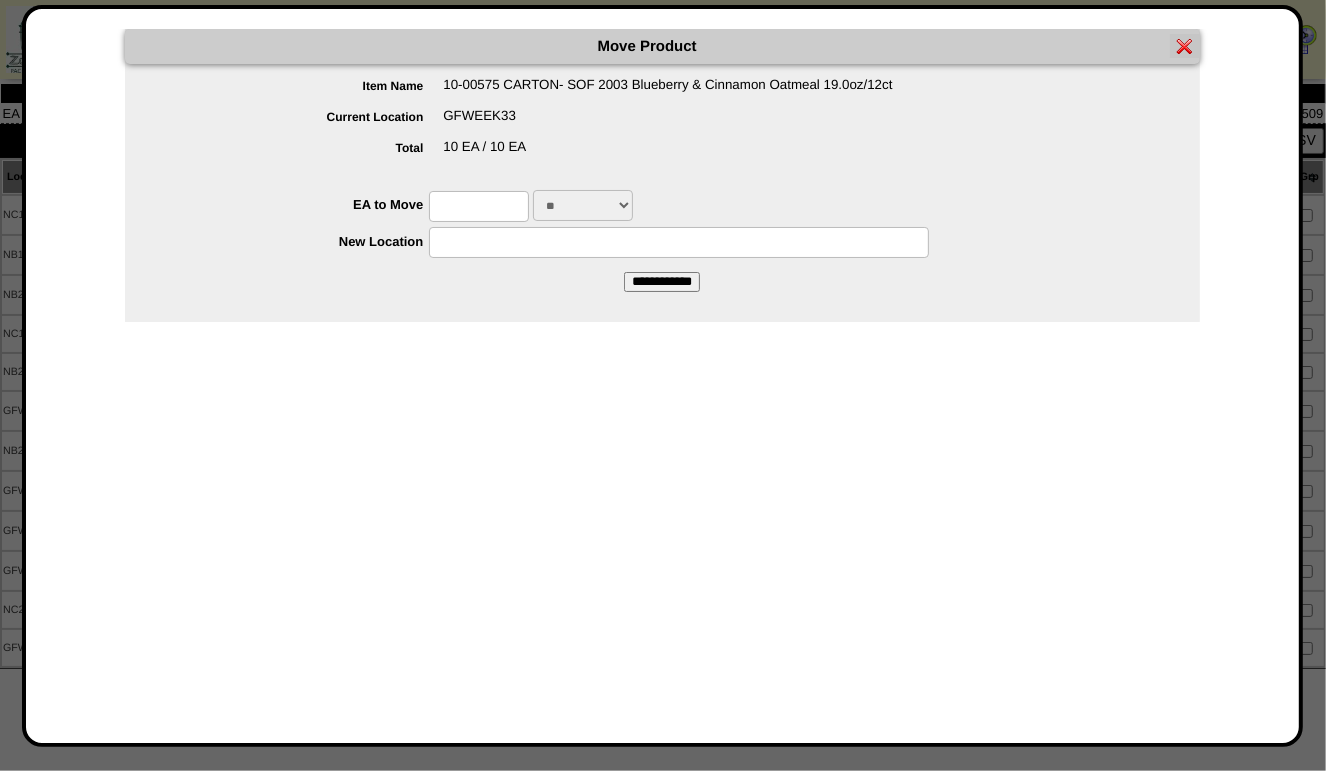 click at bounding box center [479, 206] 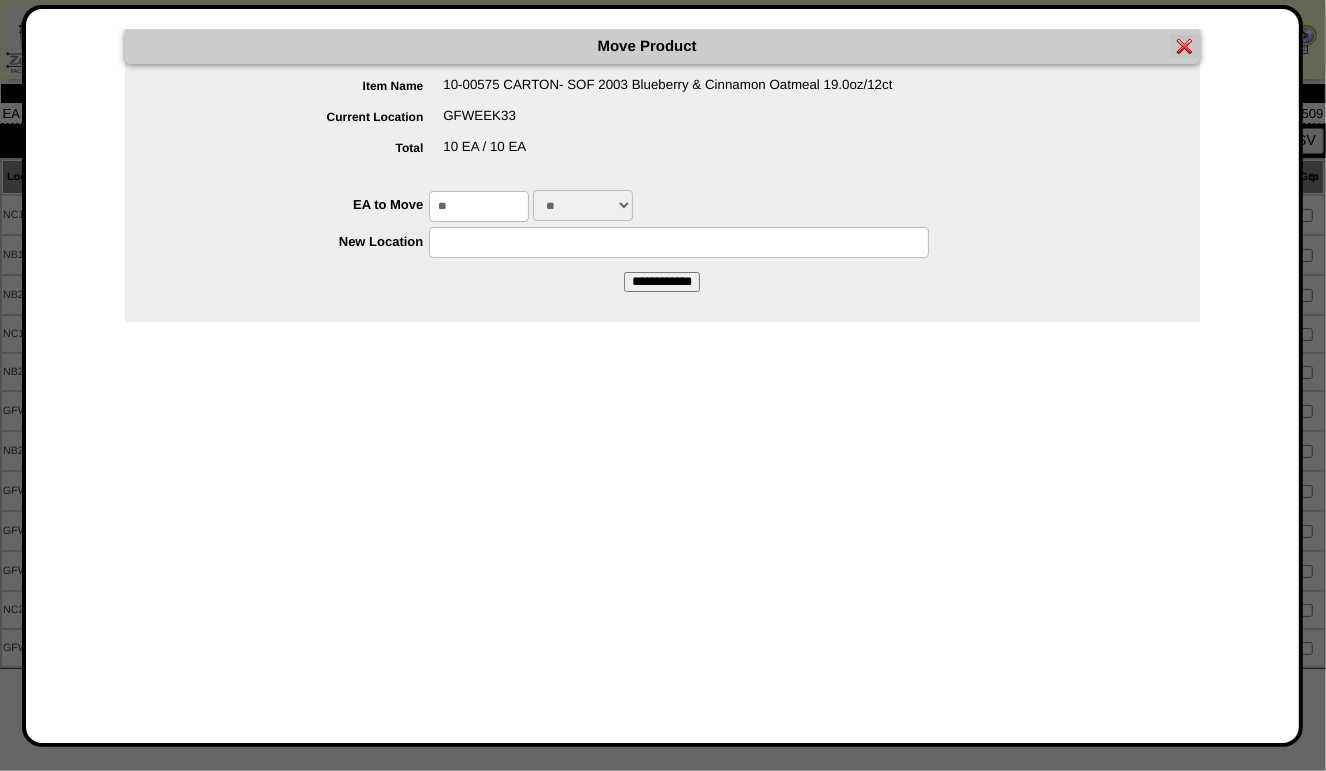 type on "**" 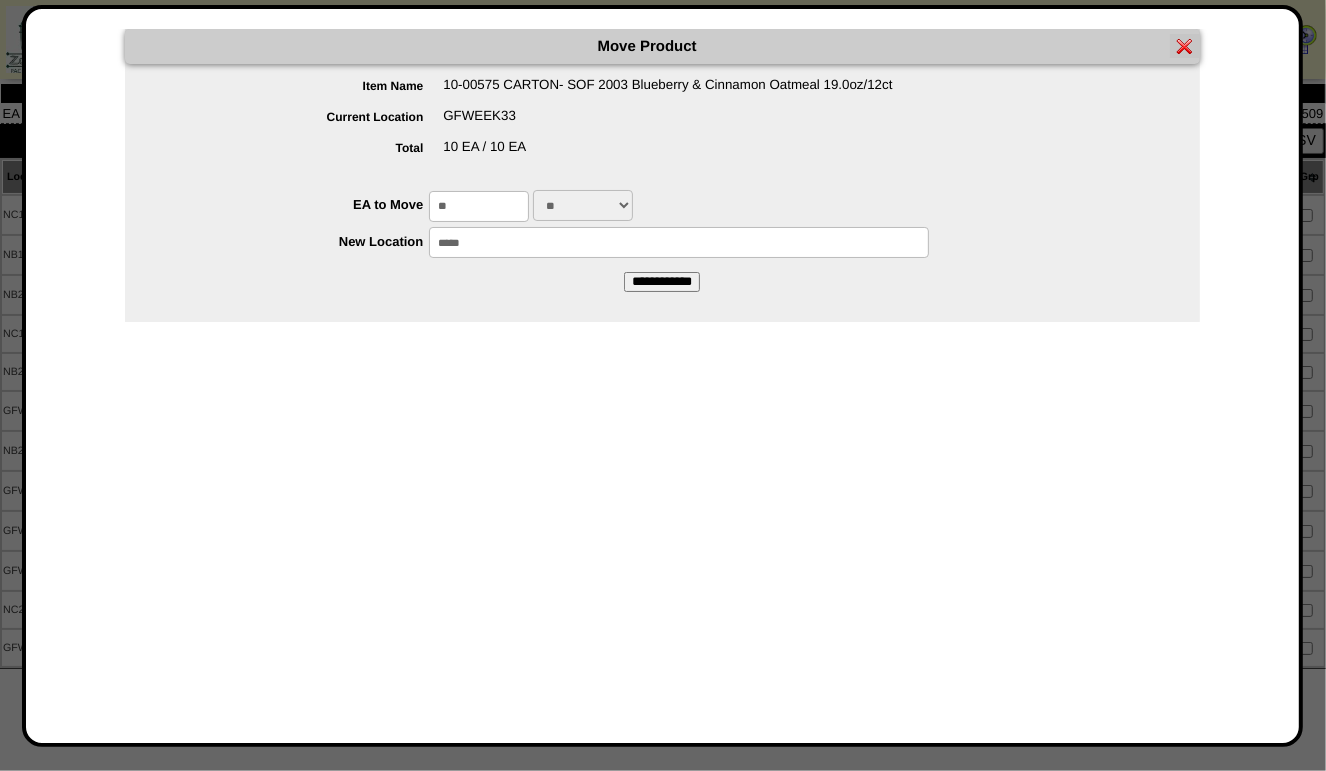 click on "**********" at bounding box center [662, 282] 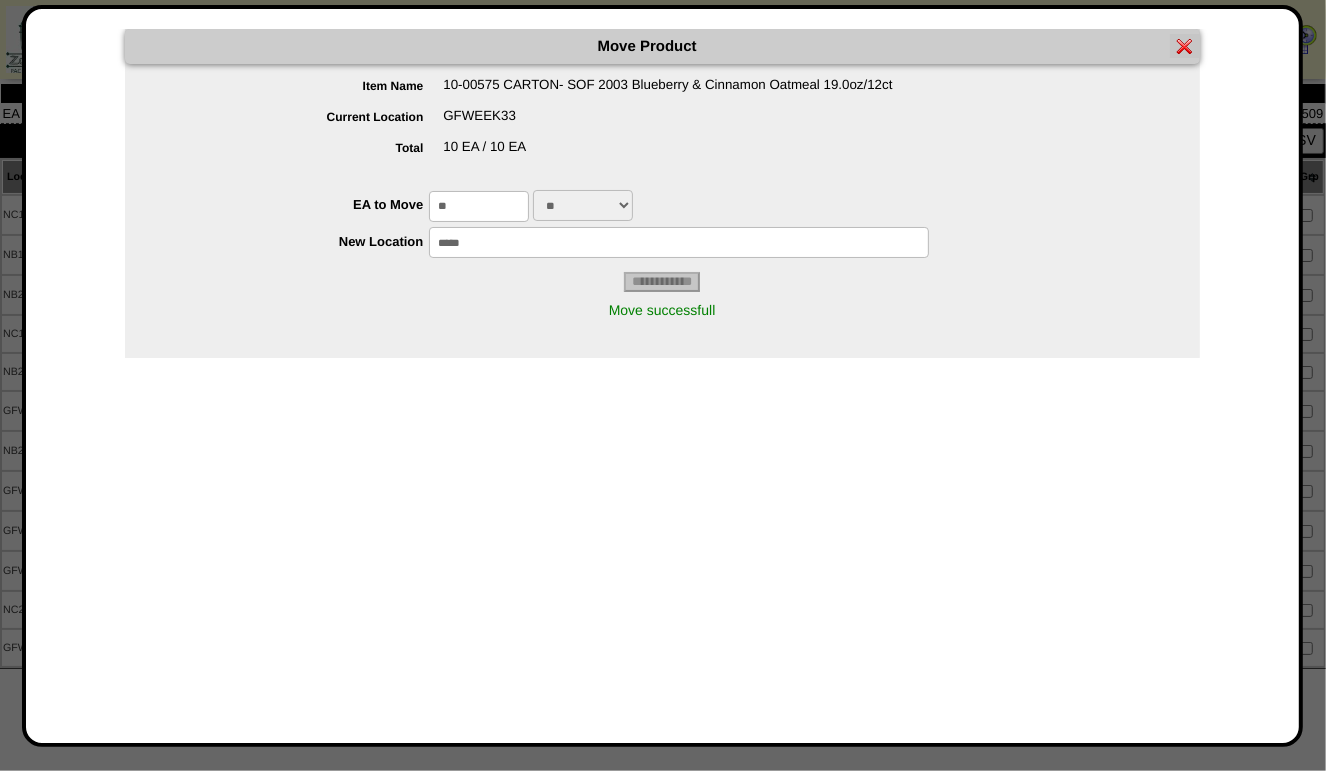 click at bounding box center [1185, 46] 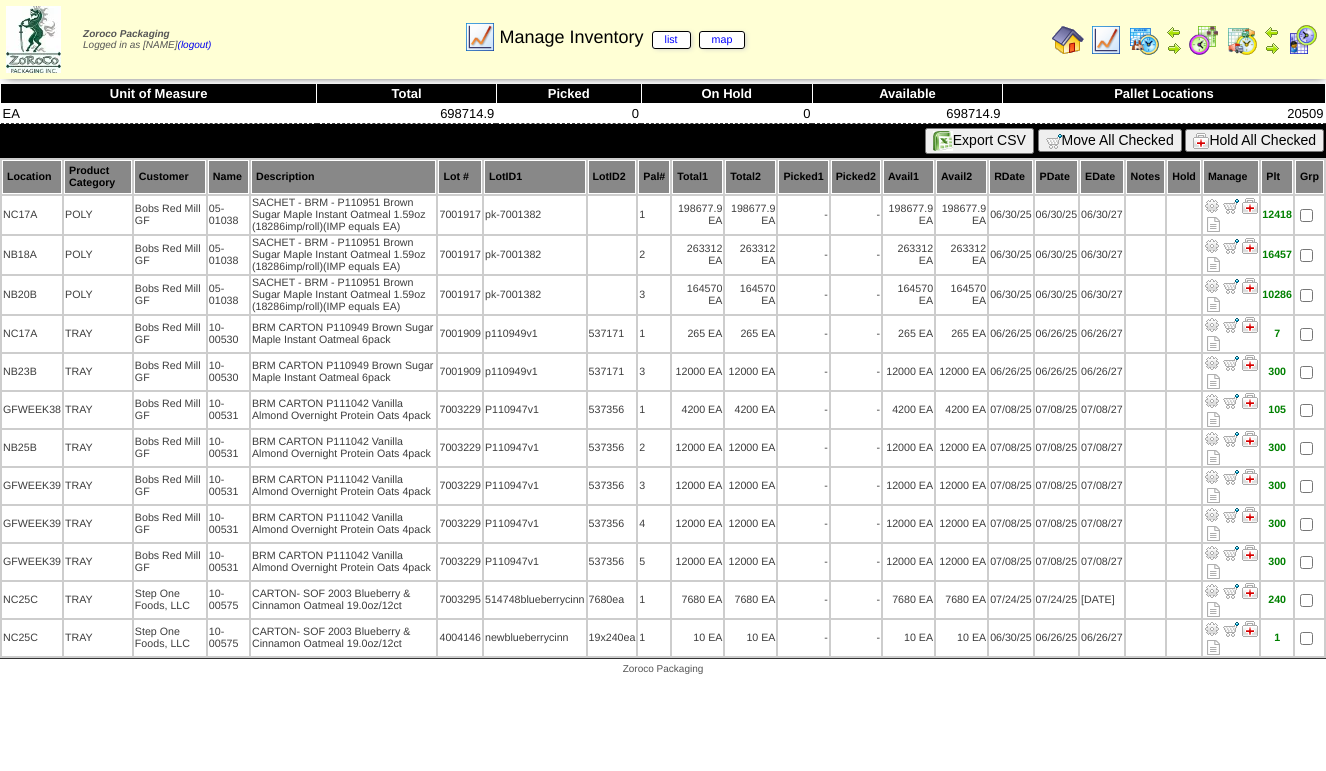 scroll, scrollTop: 0, scrollLeft: 0, axis: both 